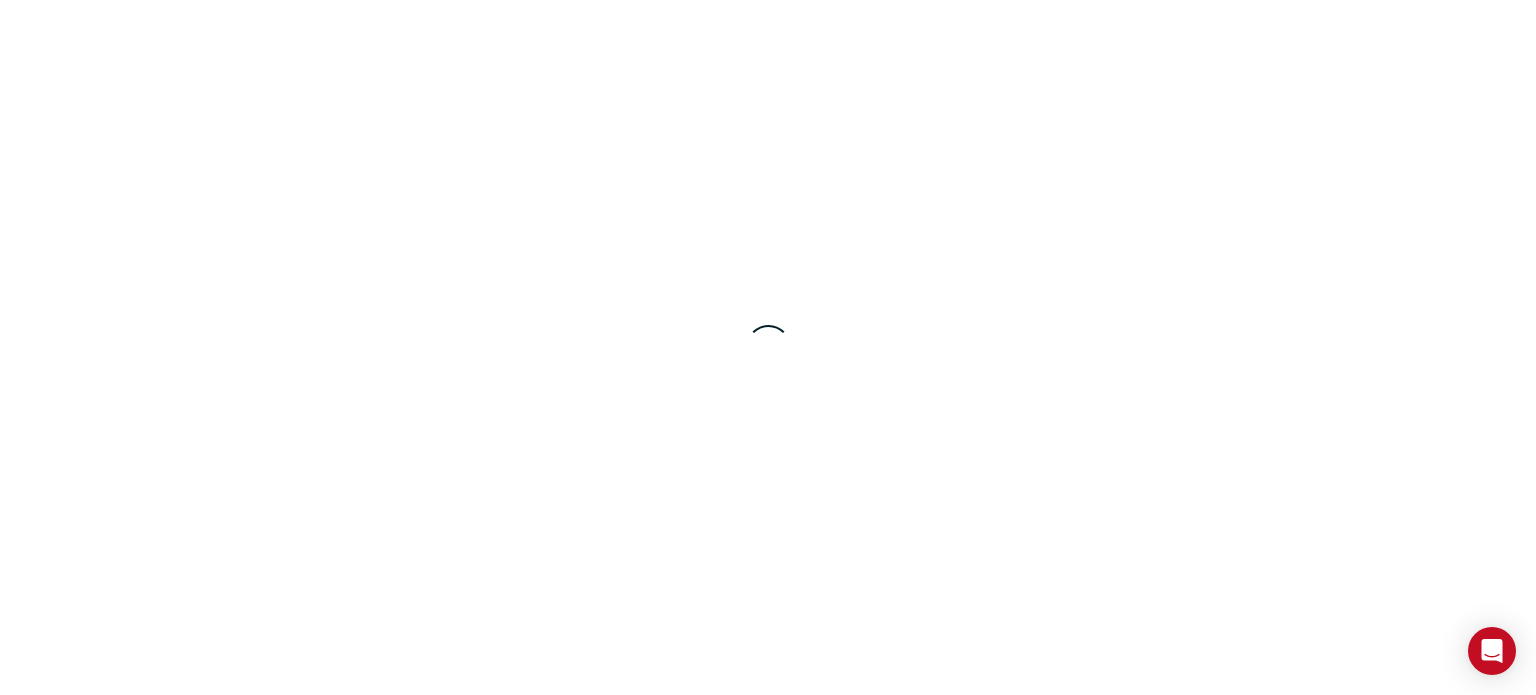 scroll, scrollTop: 0, scrollLeft: 0, axis: both 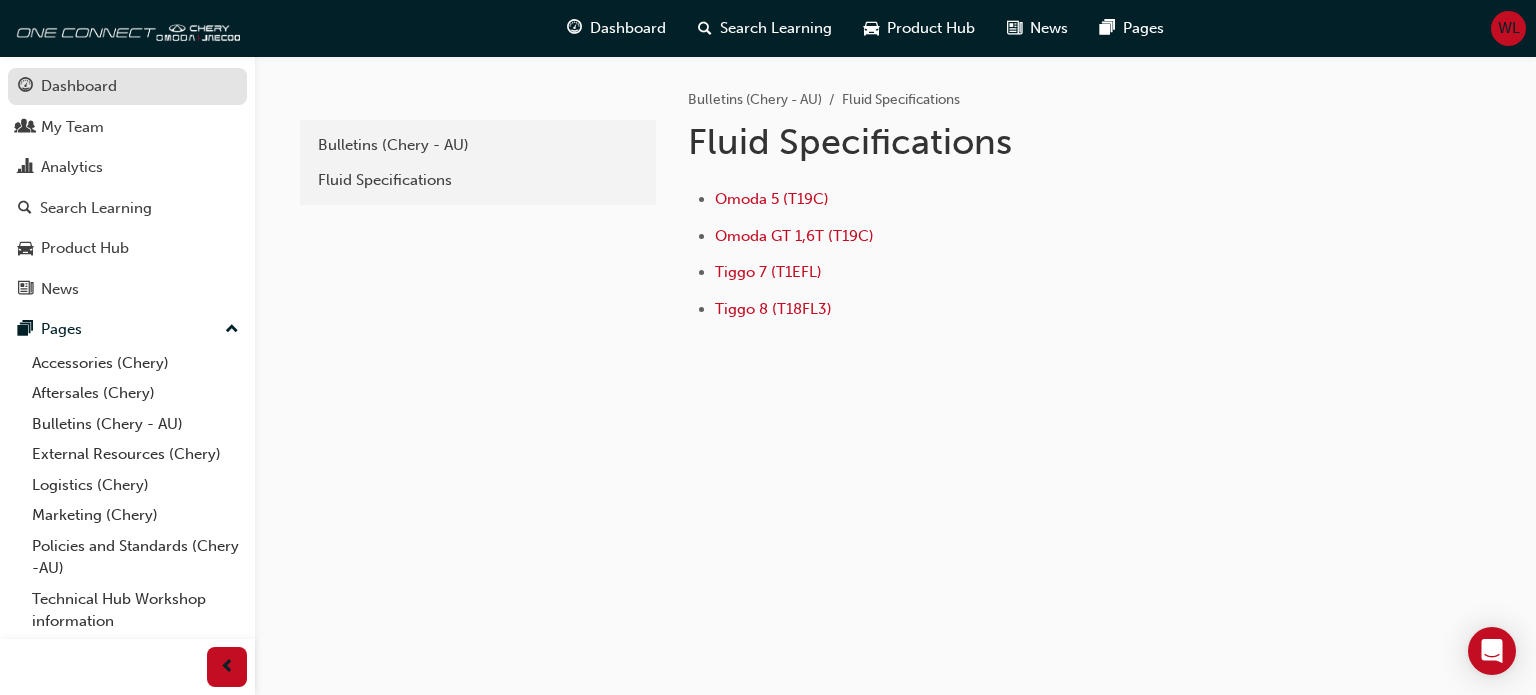click on "Dashboard" at bounding box center (79, 86) 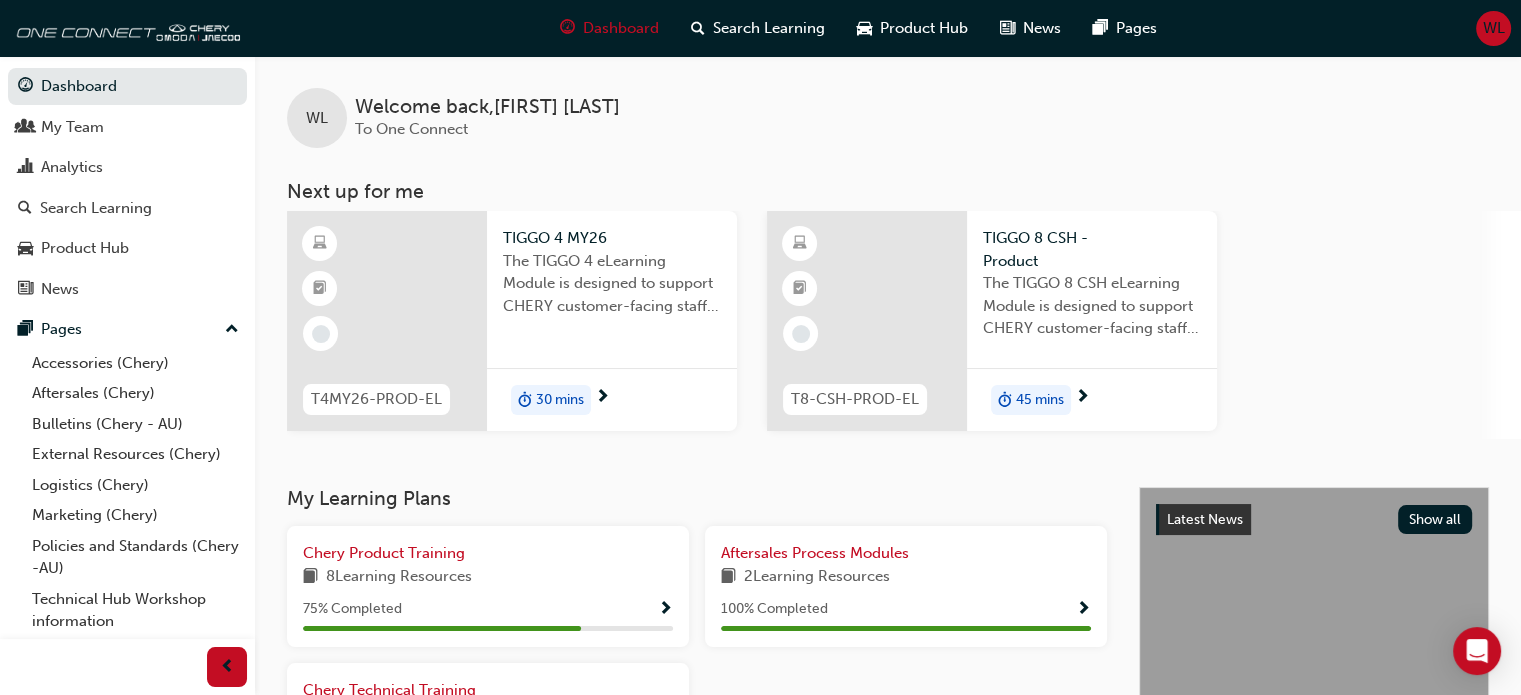 click on "T4MY26-PROD-EL" at bounding box center [376, 399] 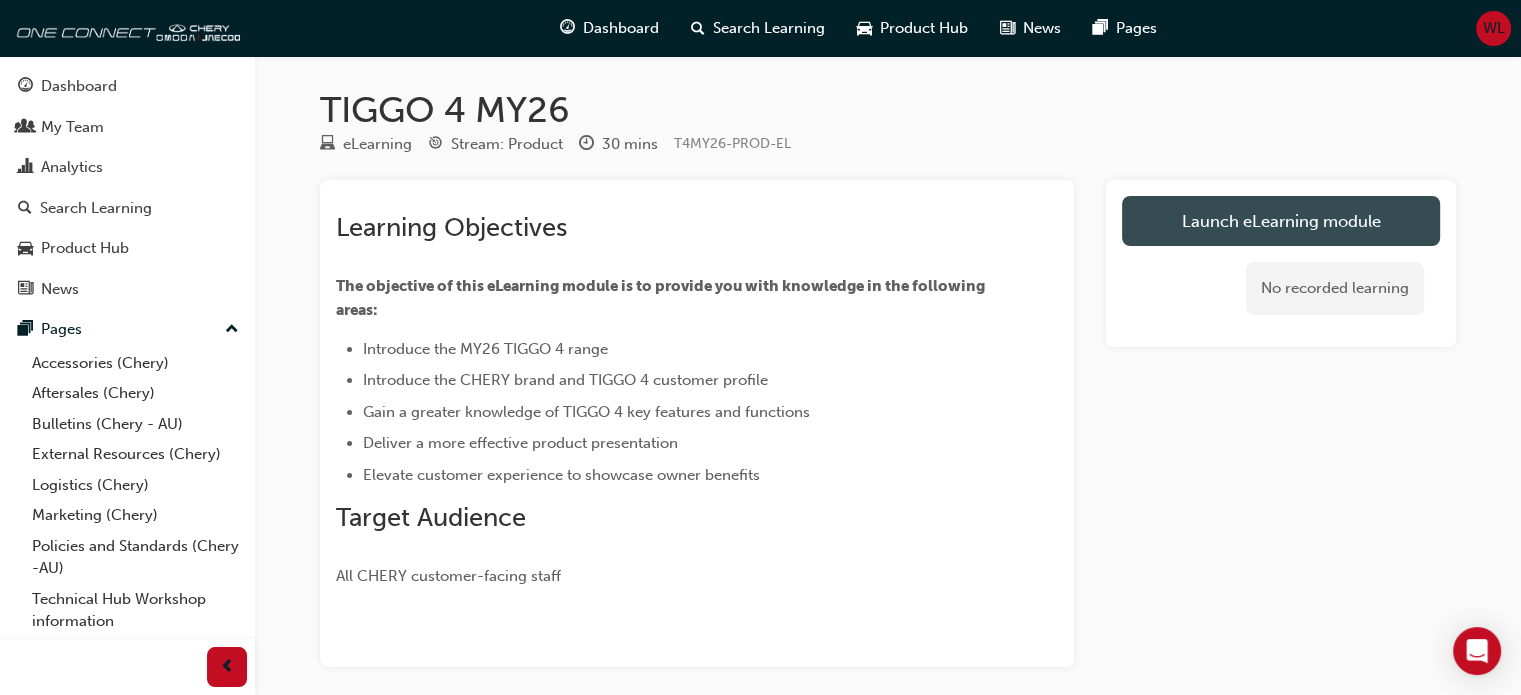click on "Launch eLearning module" at bounding box center [1281, 221] 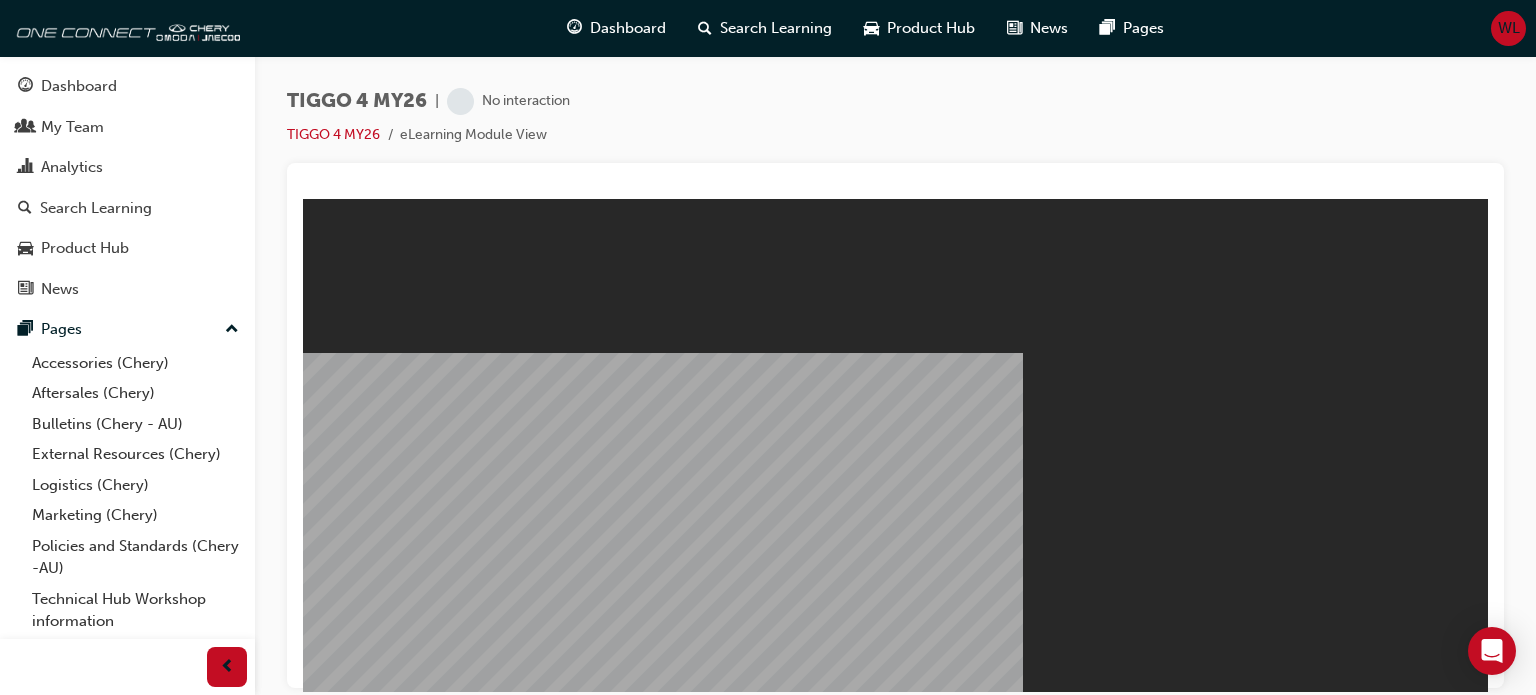 scroll, scrollTop: 0, scrollLeft: 0, axis: both 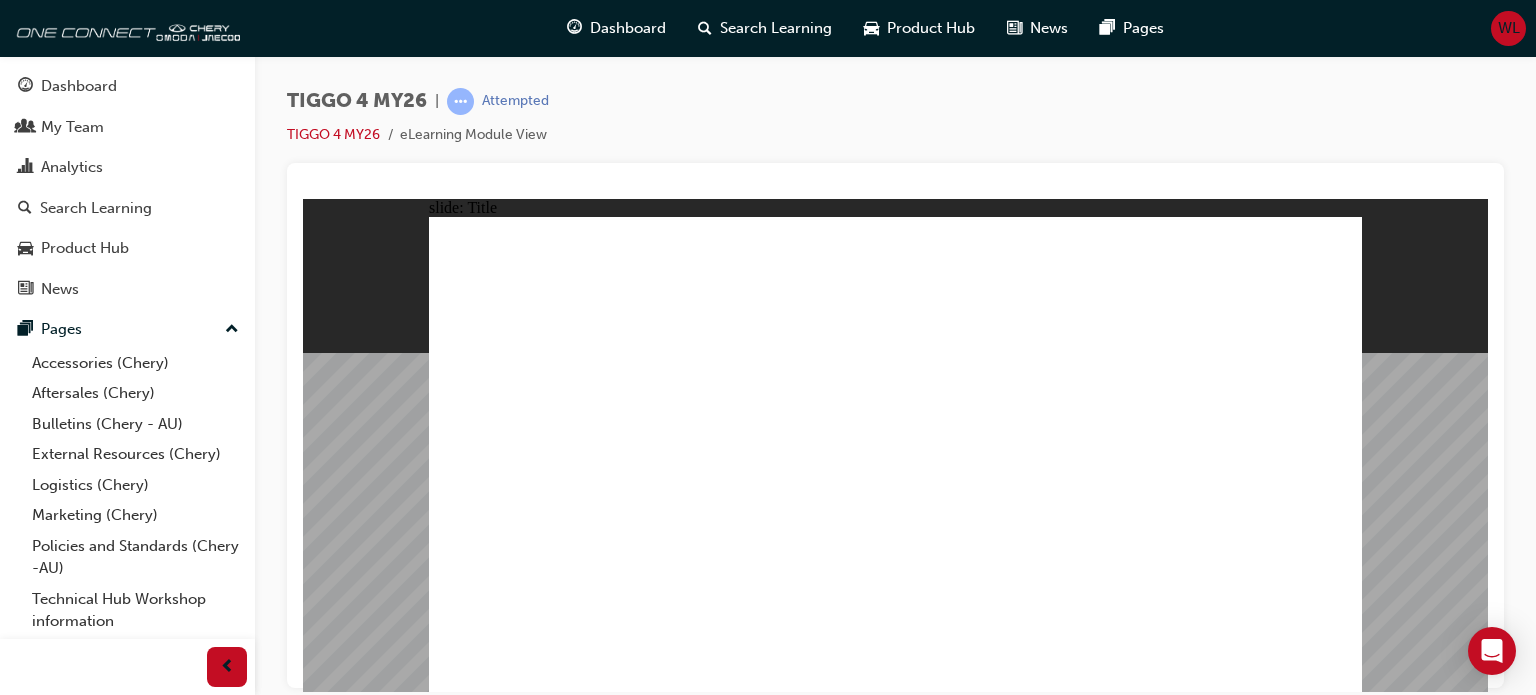 click 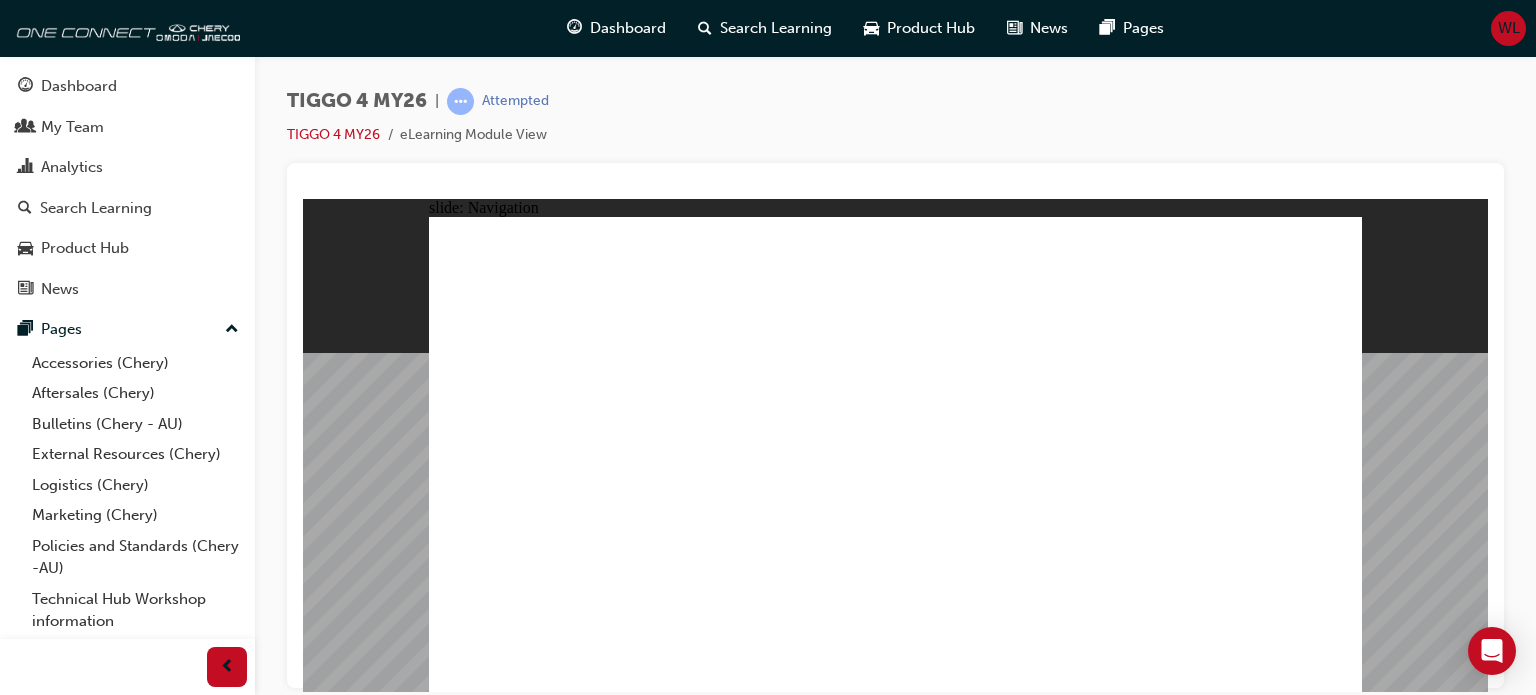 click 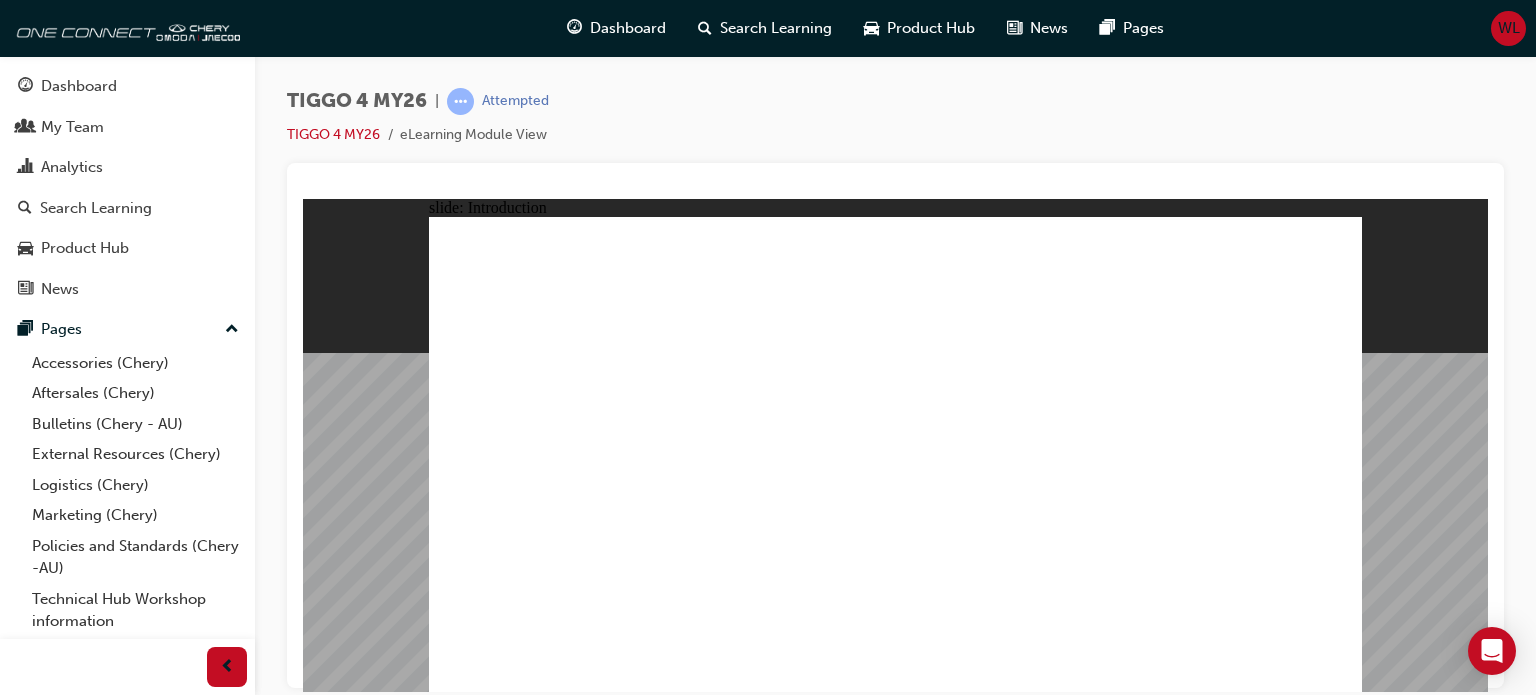 click 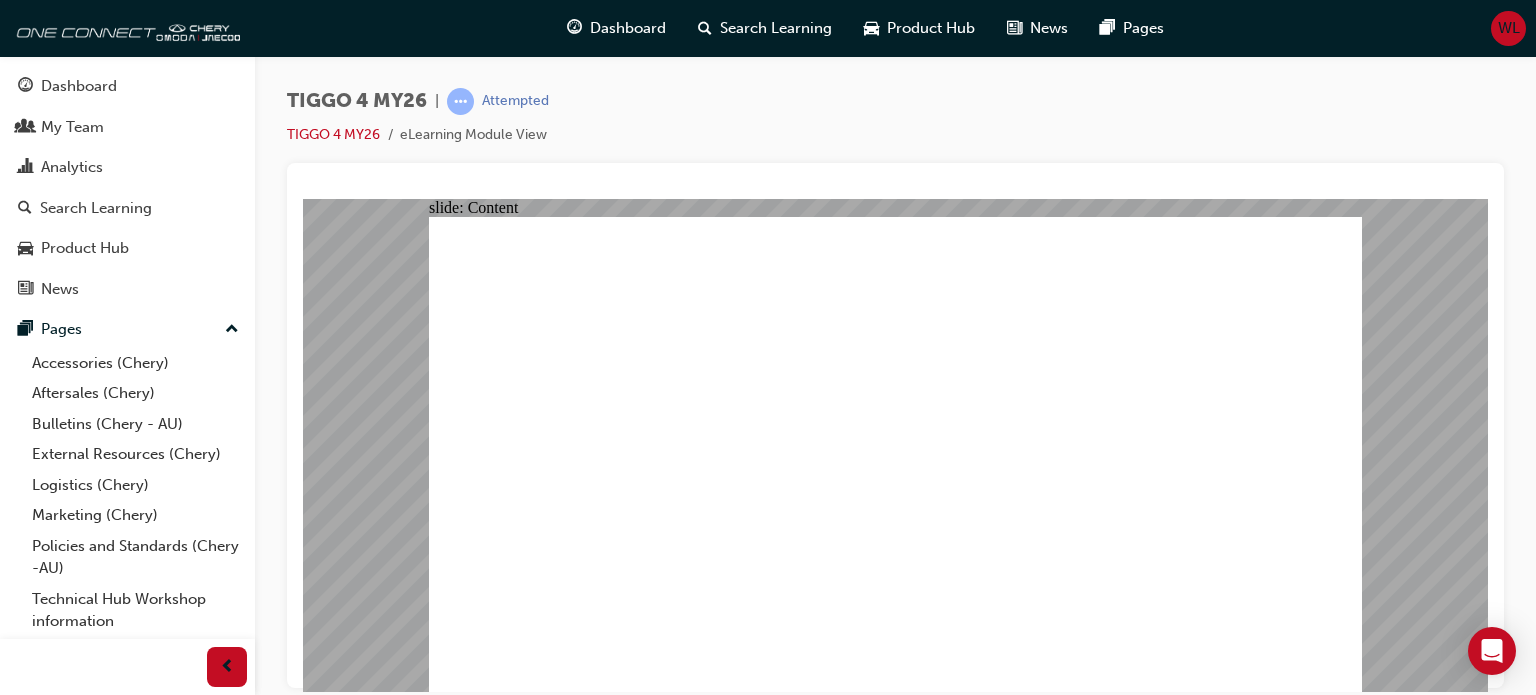 click 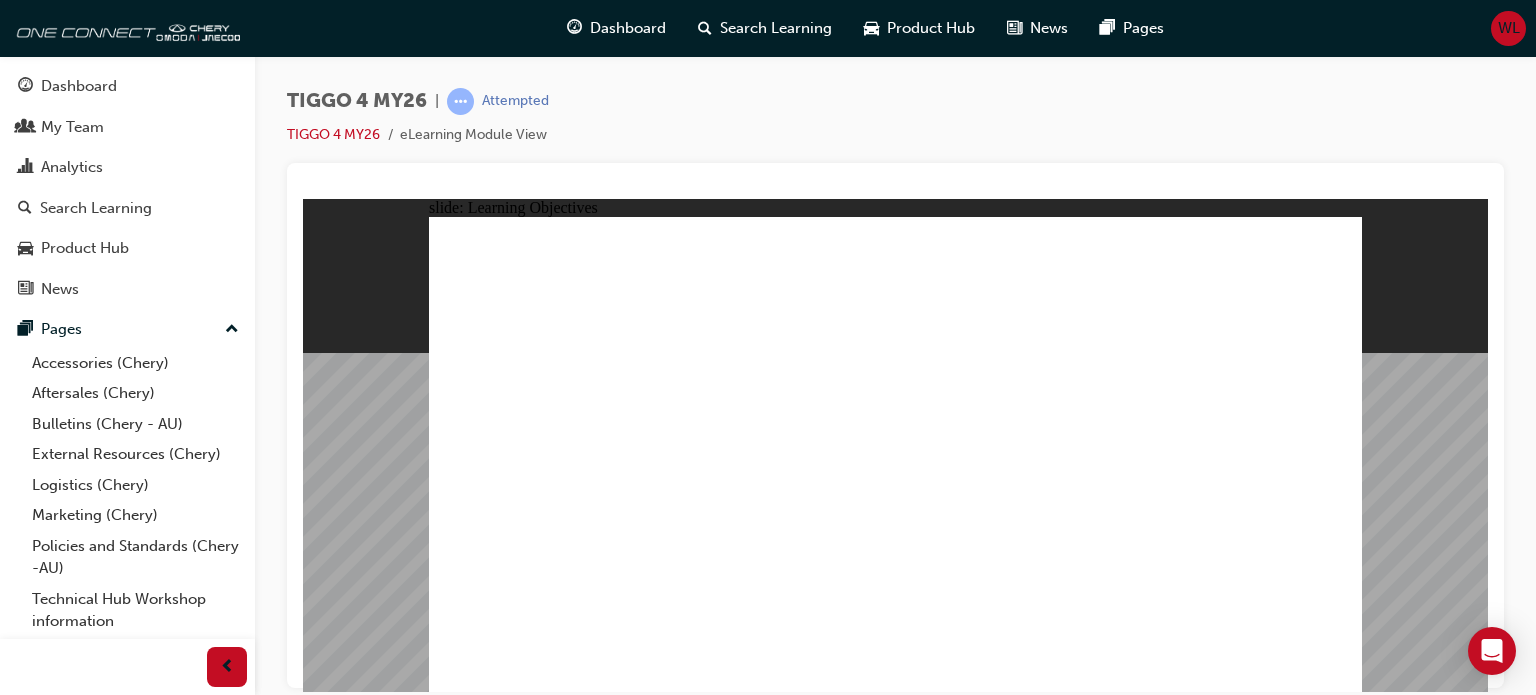 click 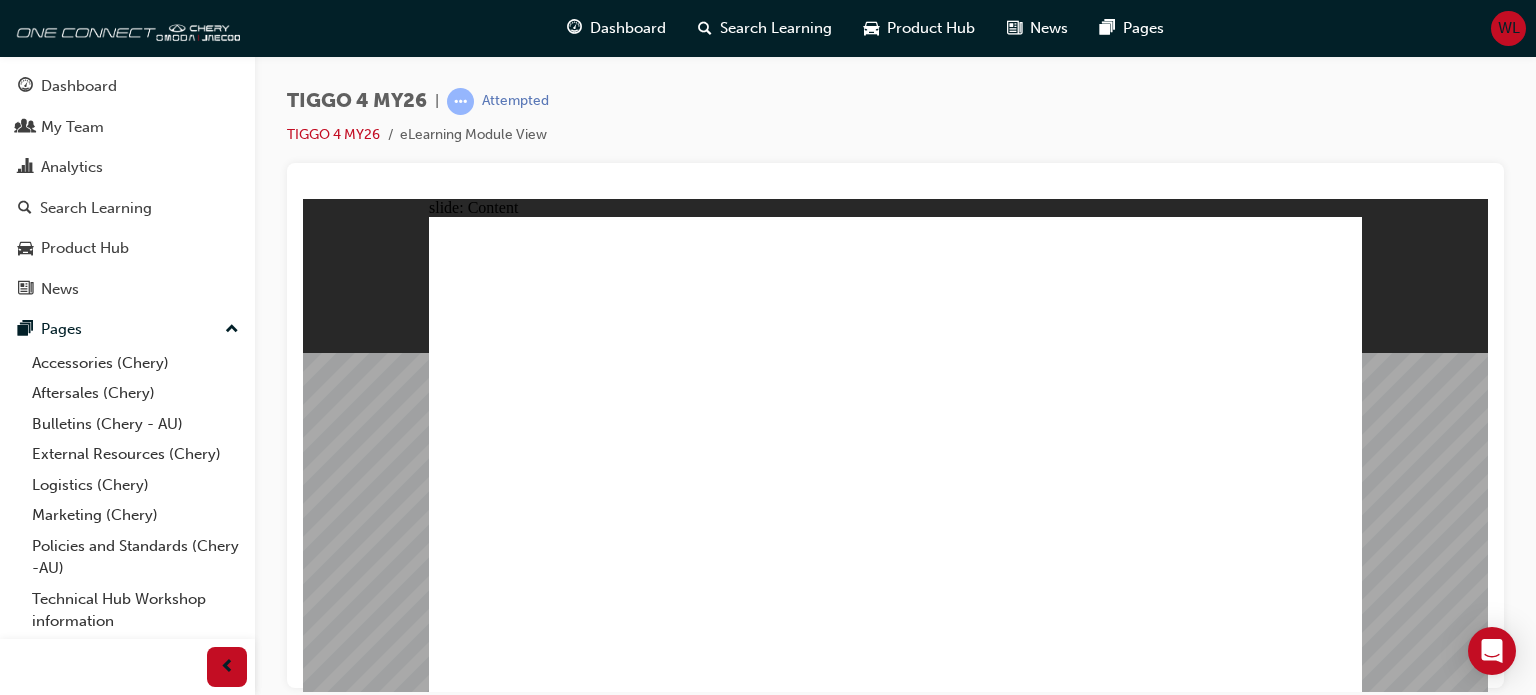 click 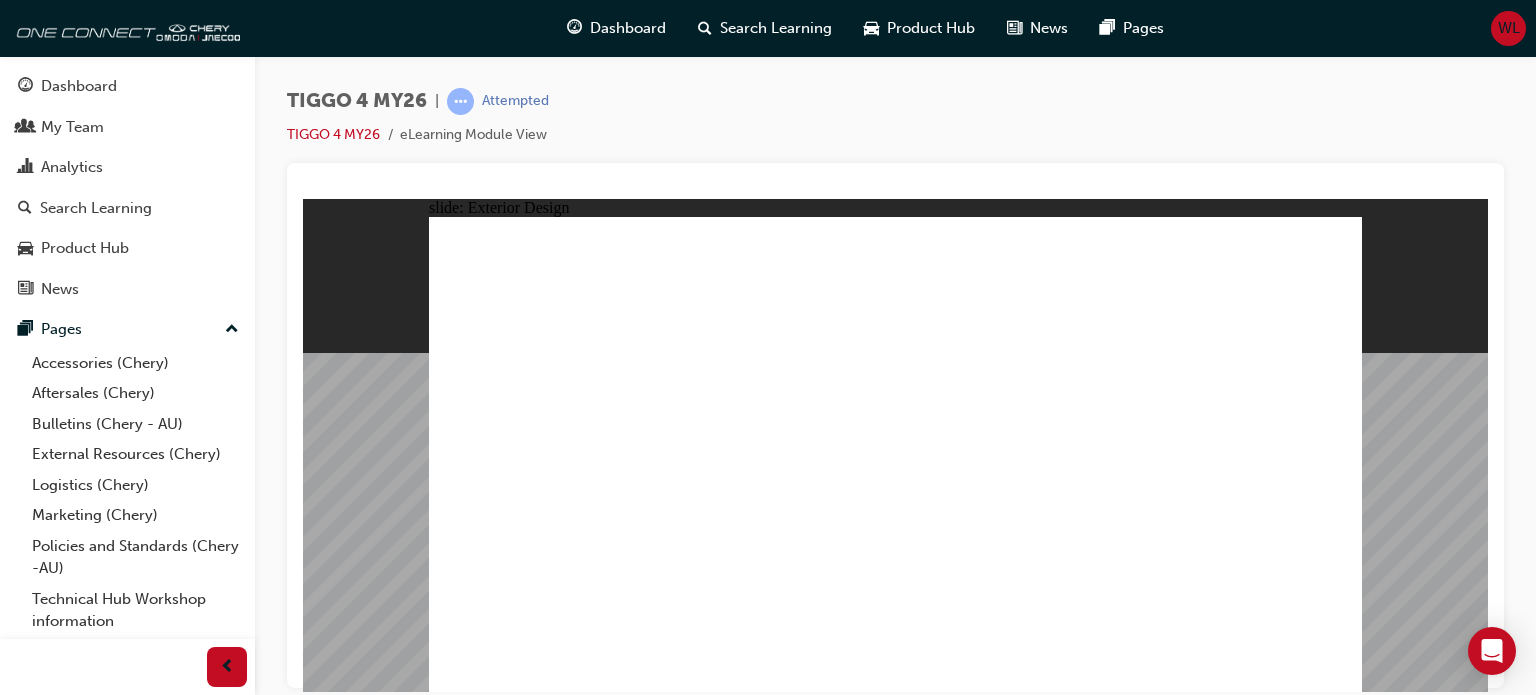 click 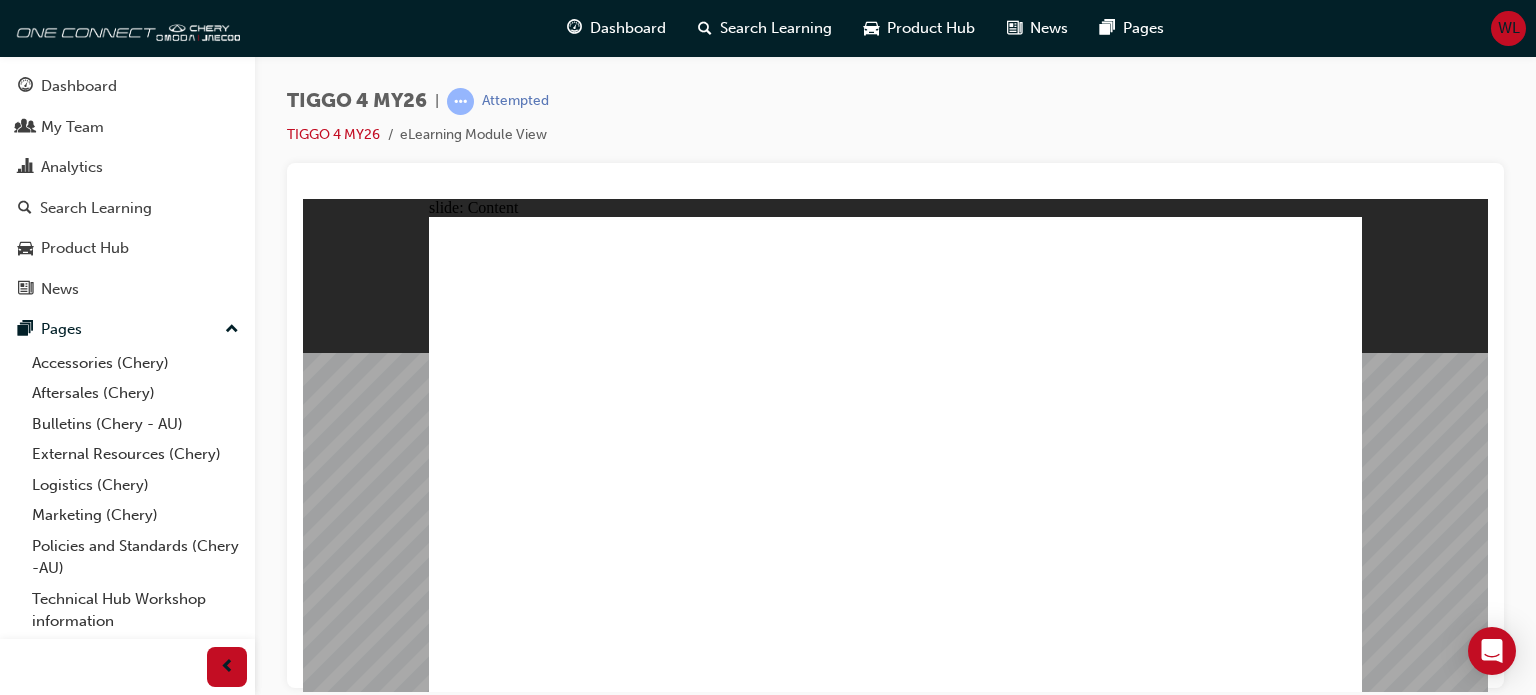 click 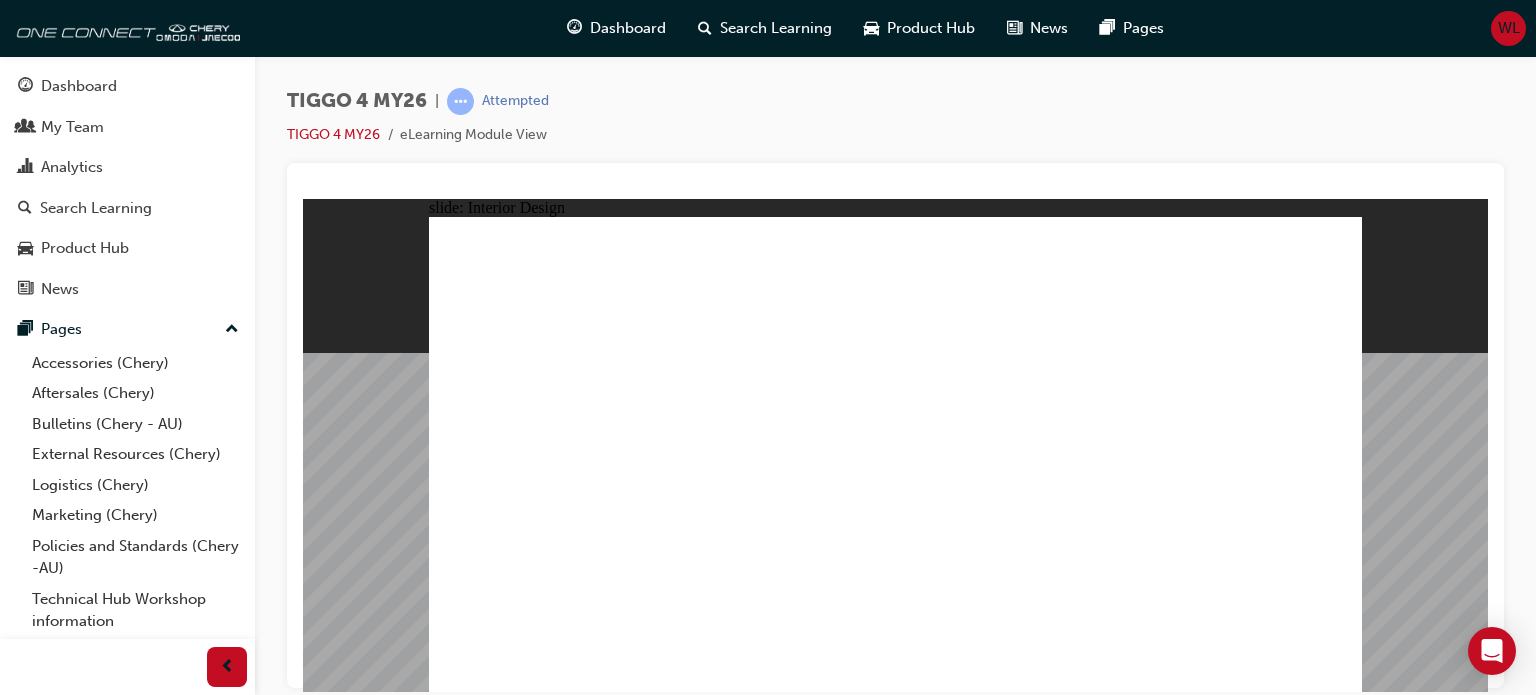 click 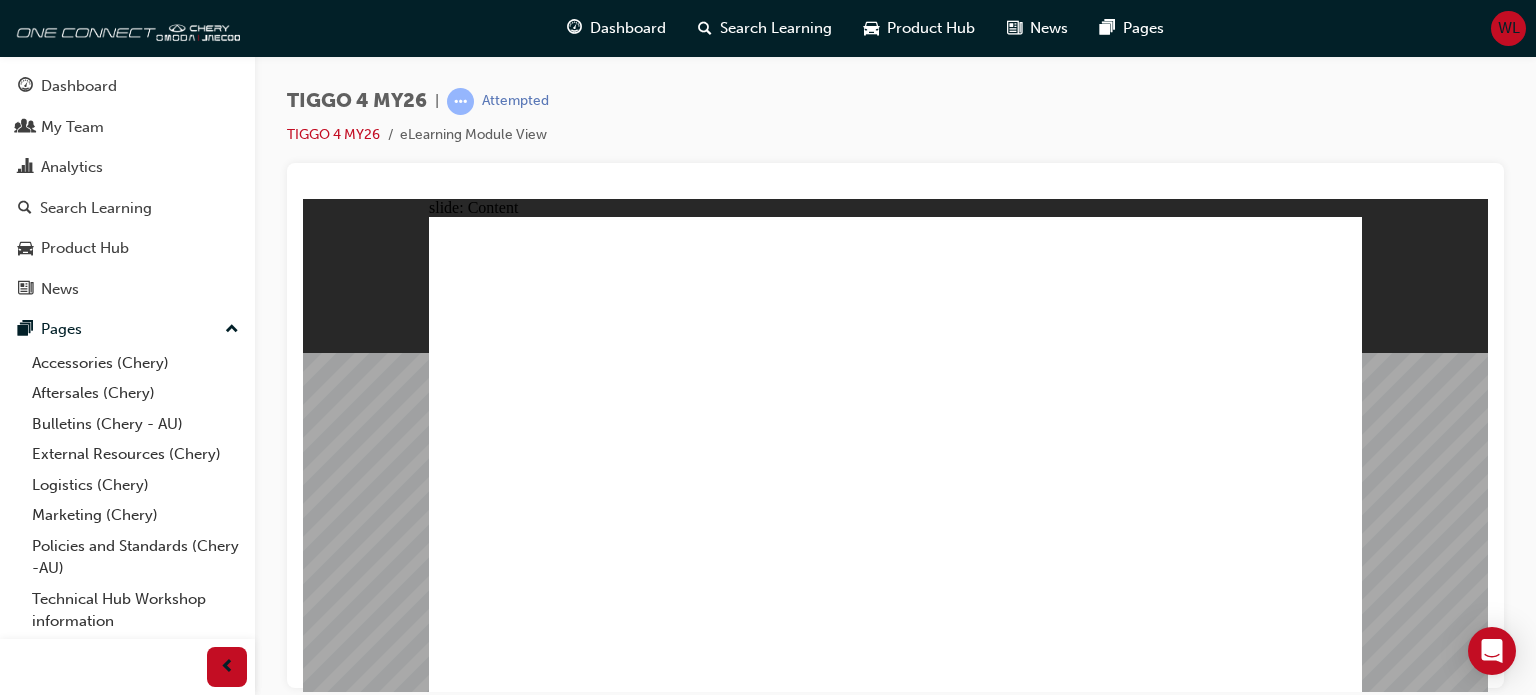 click 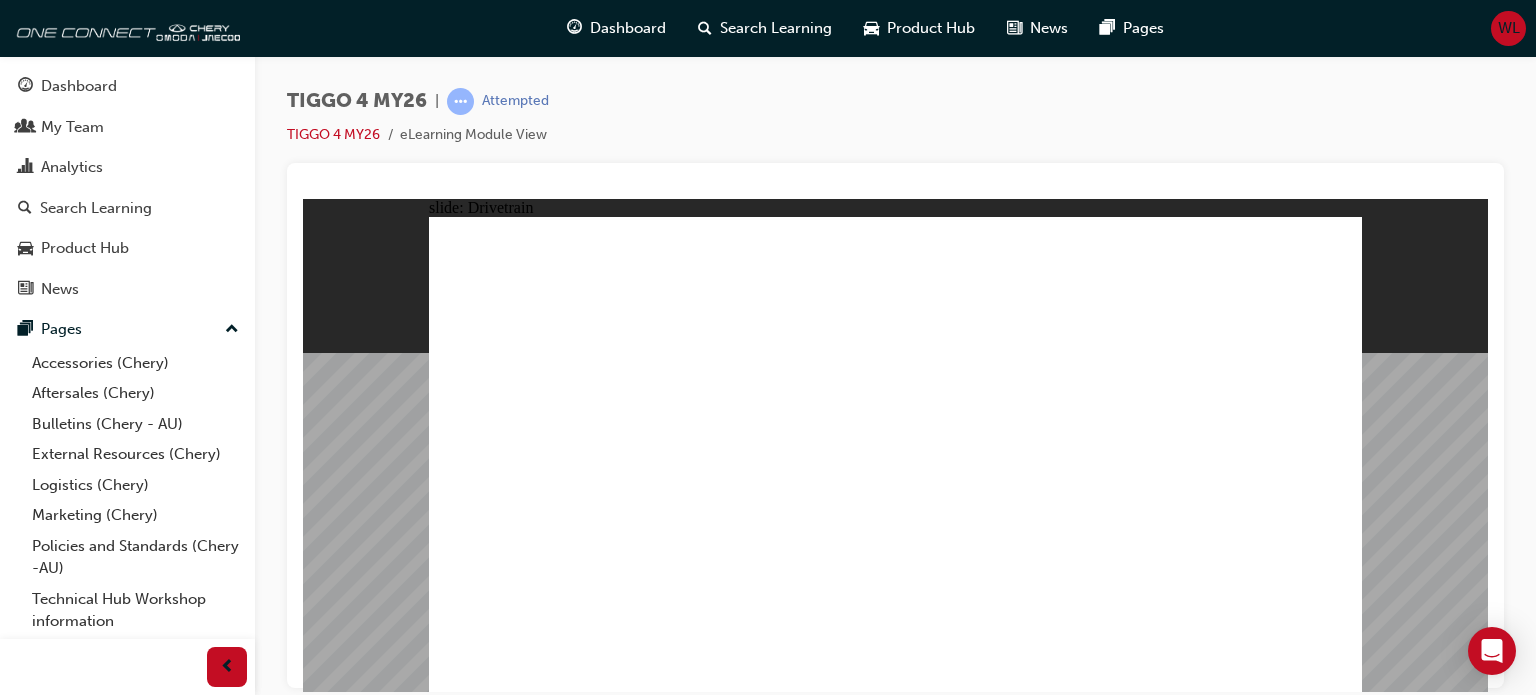 click 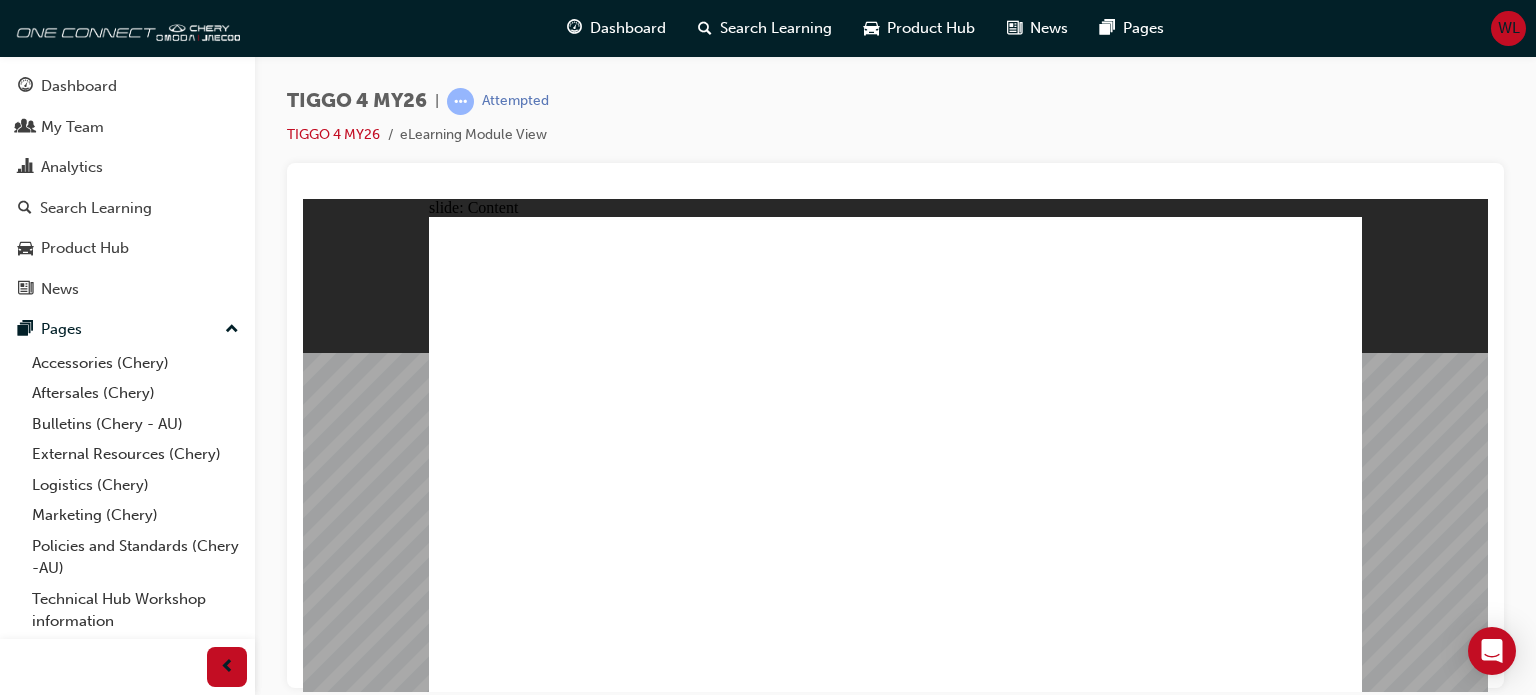 click 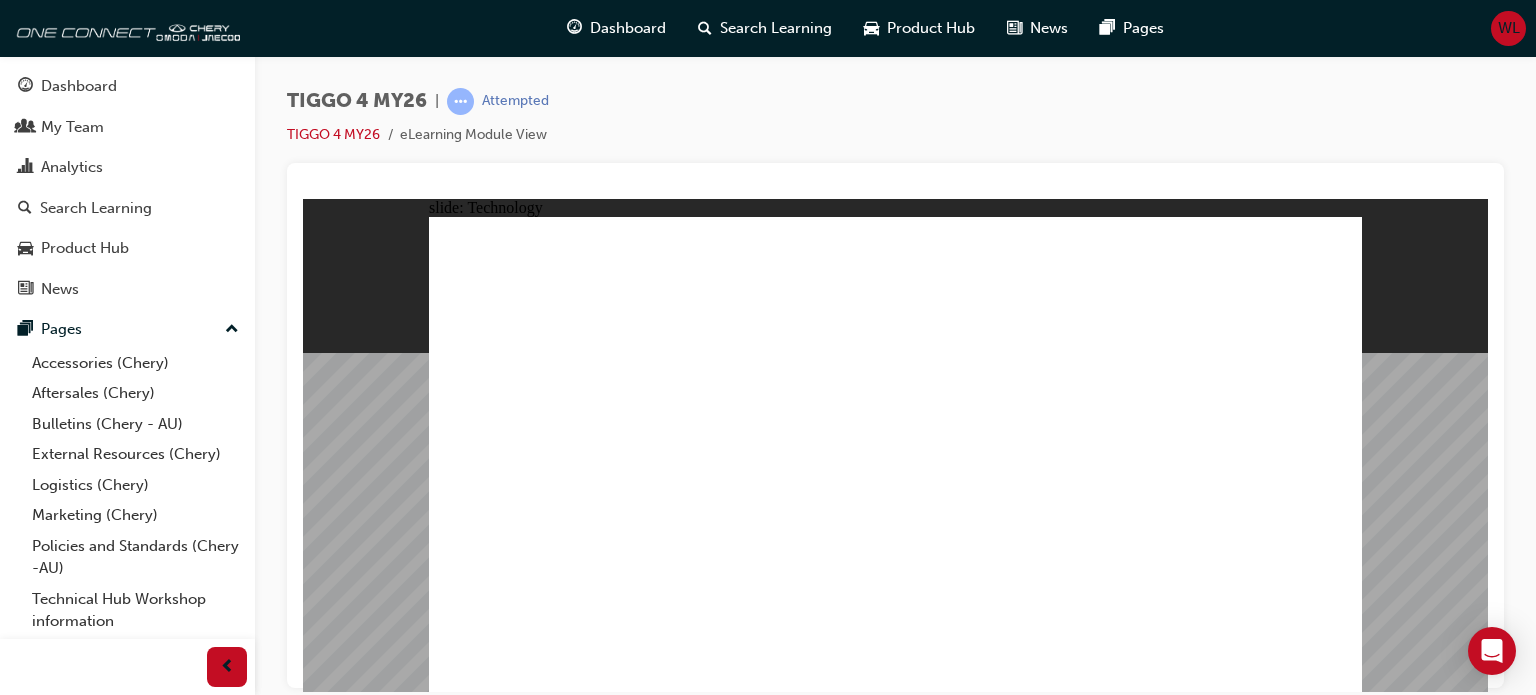 click 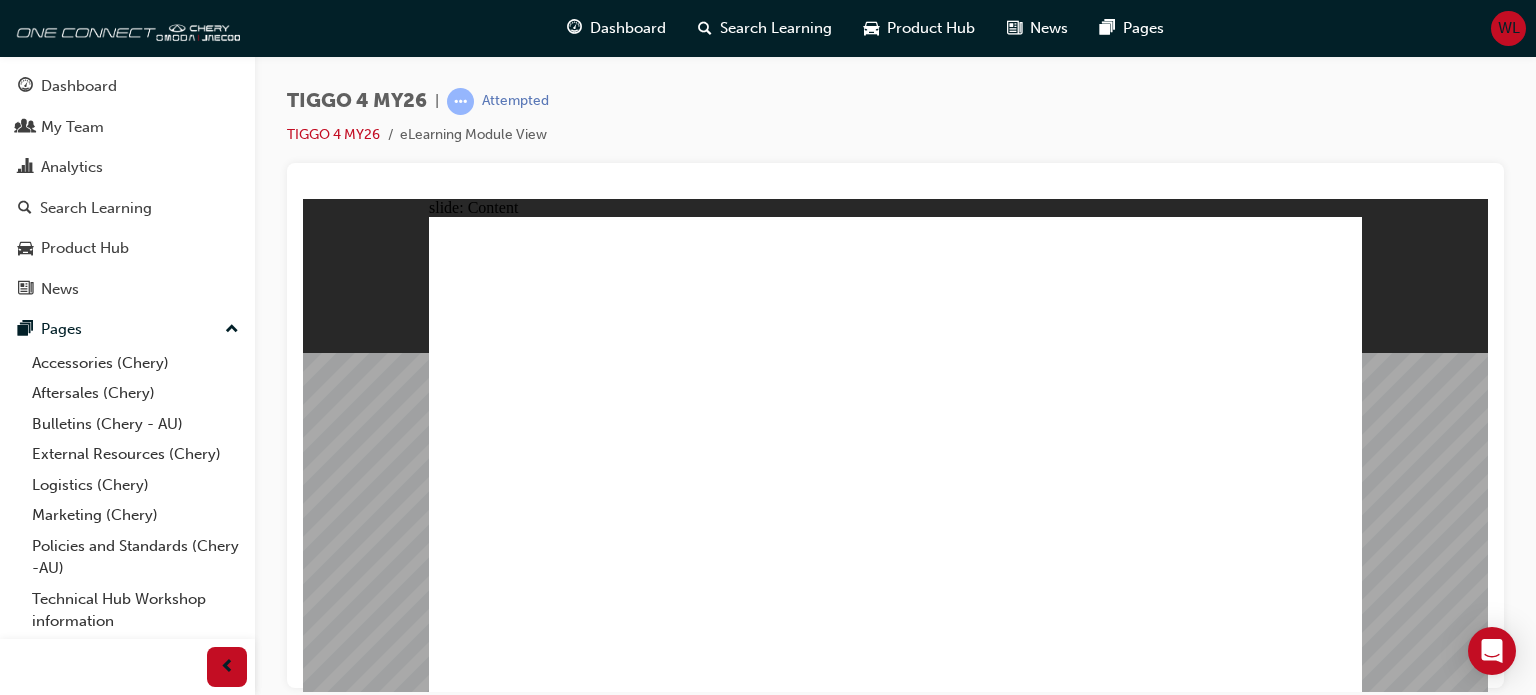 click 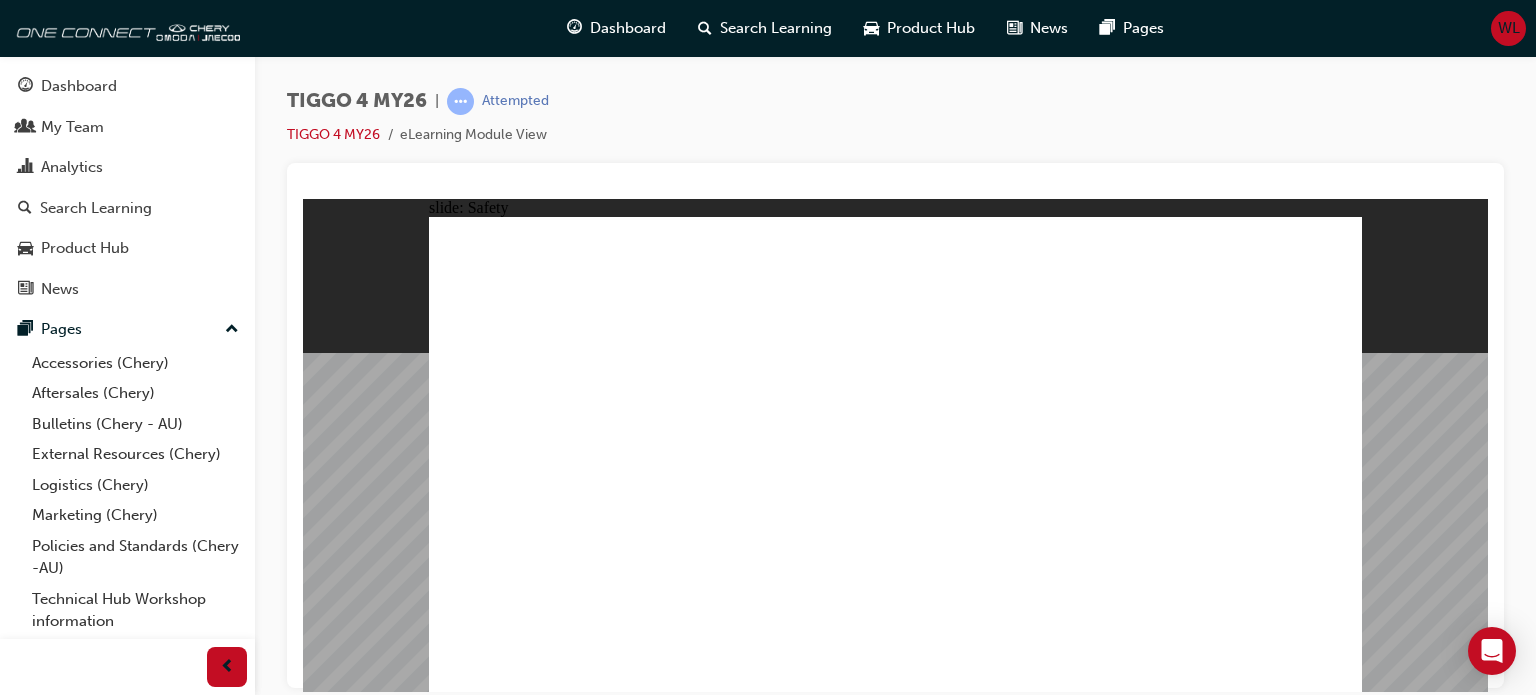 click 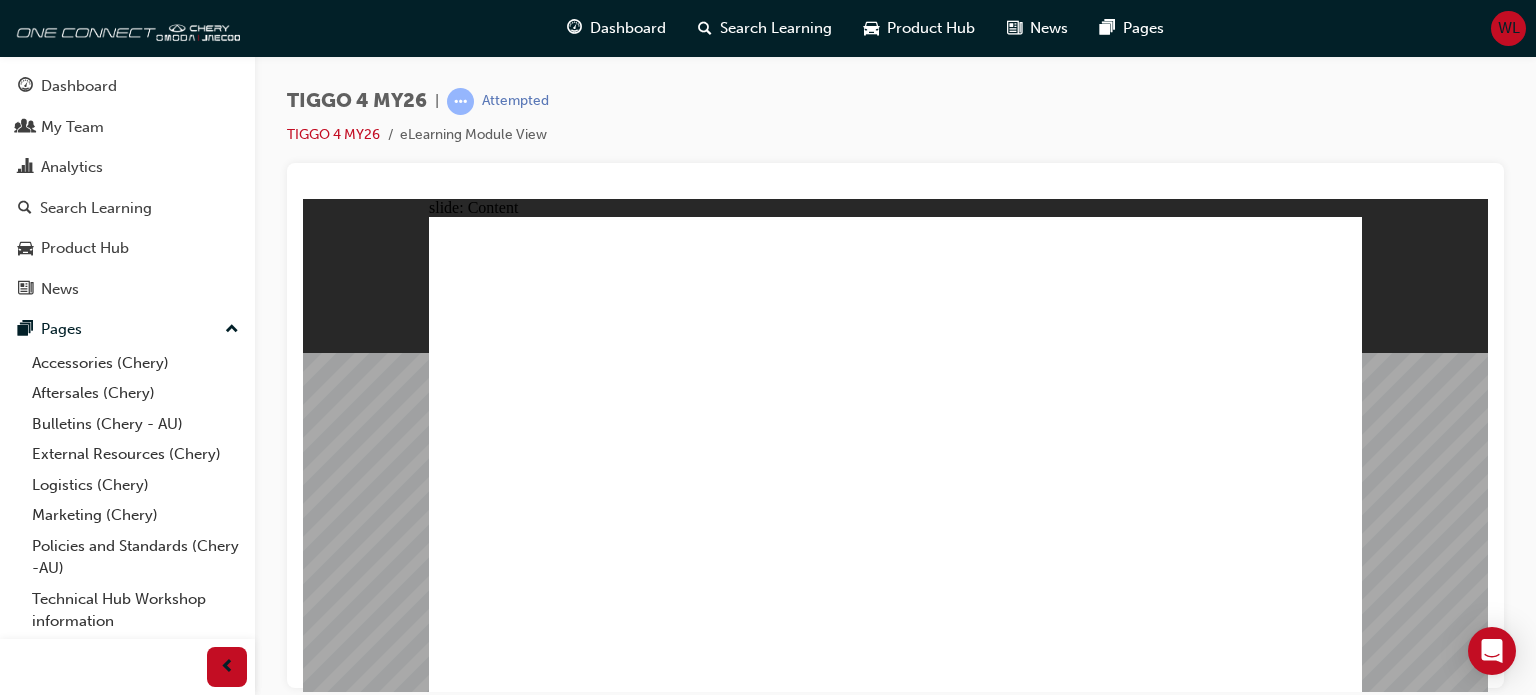 click 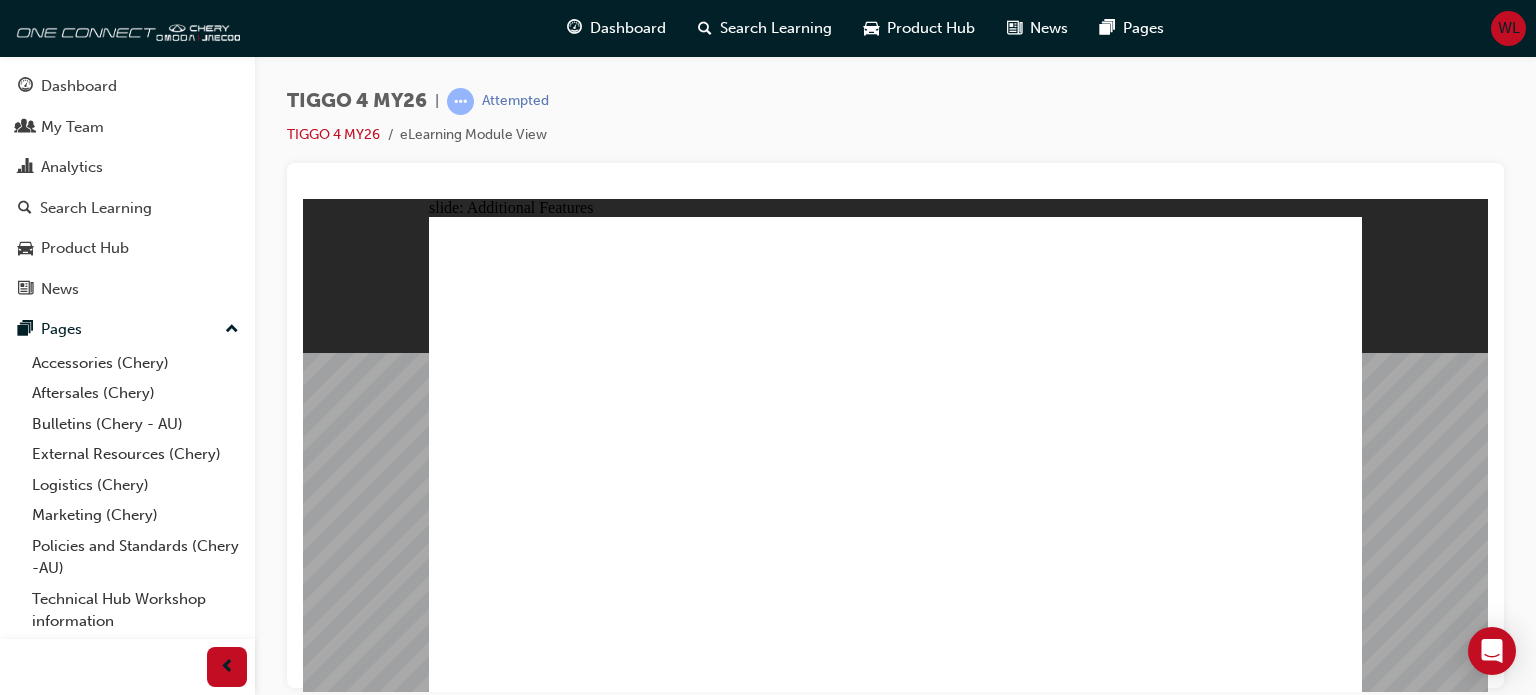 click 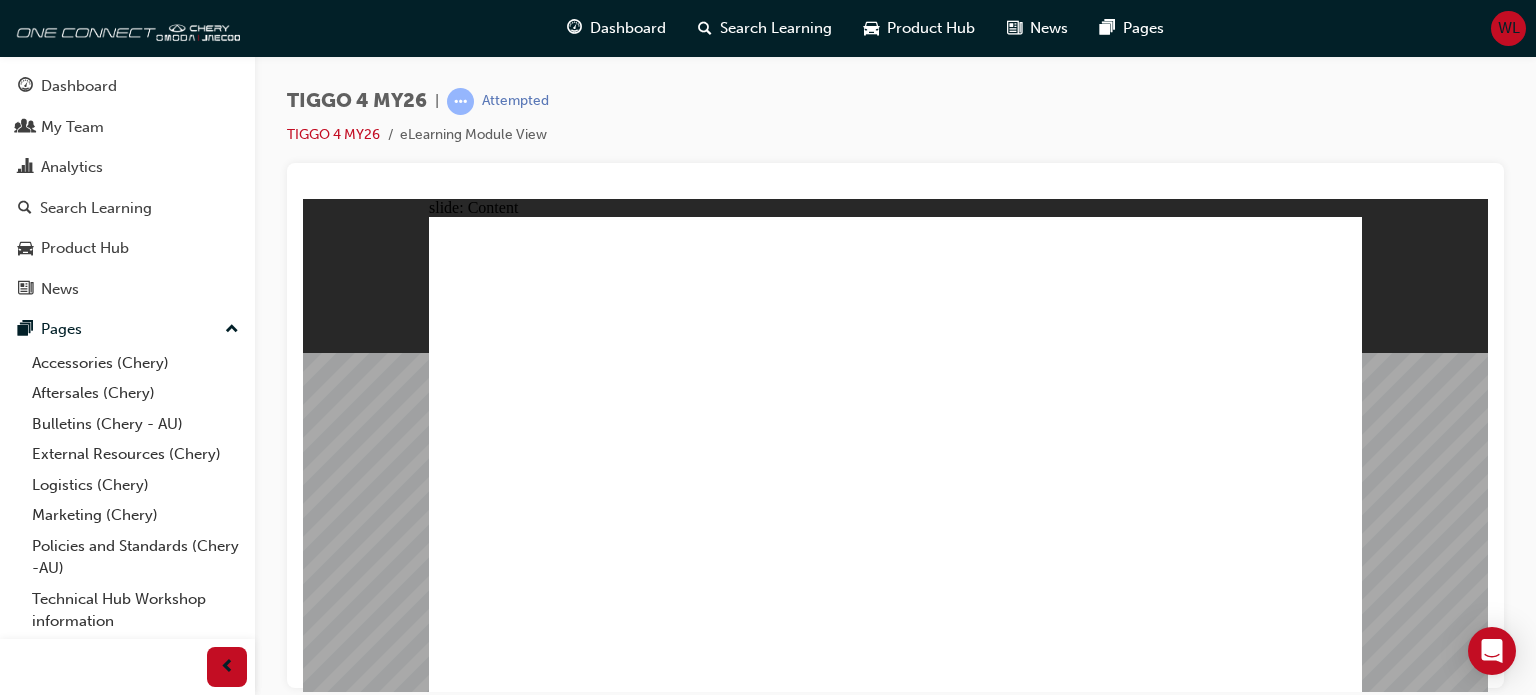 click 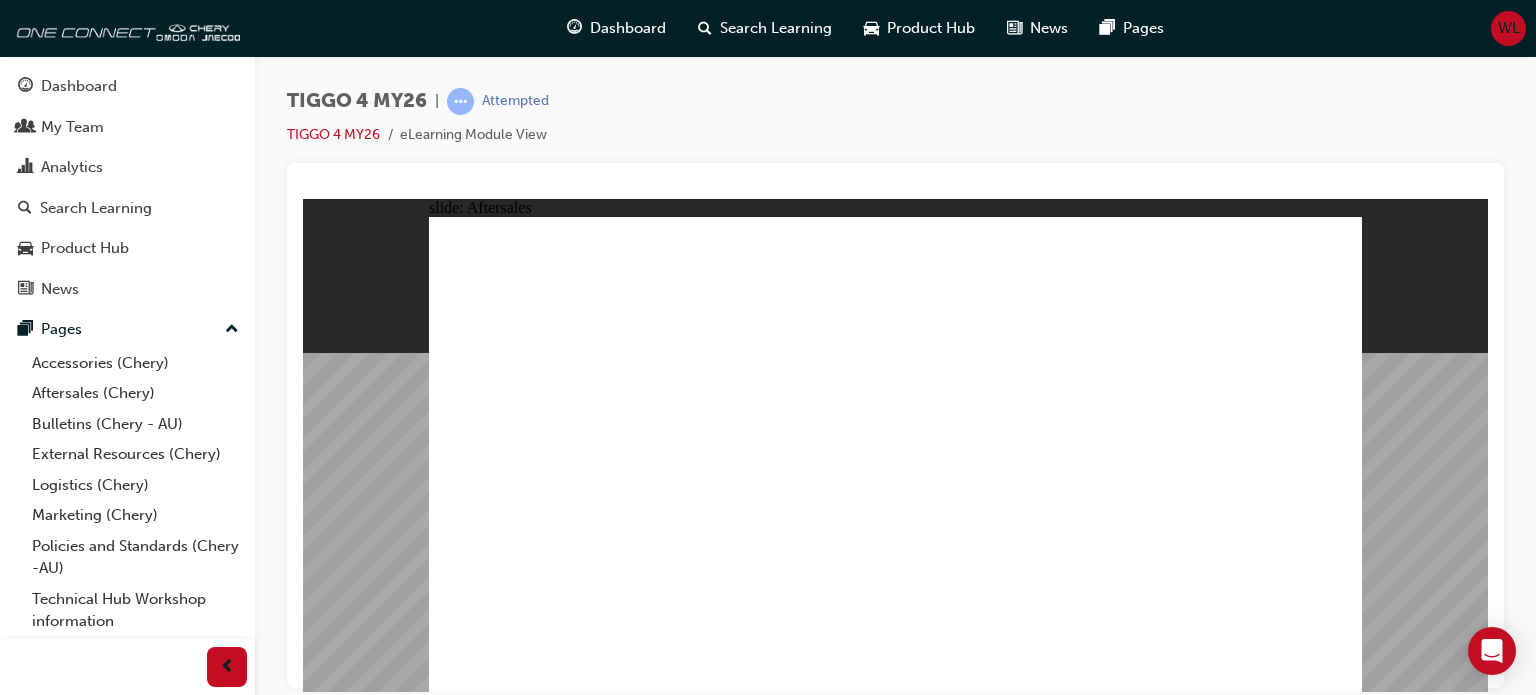 click 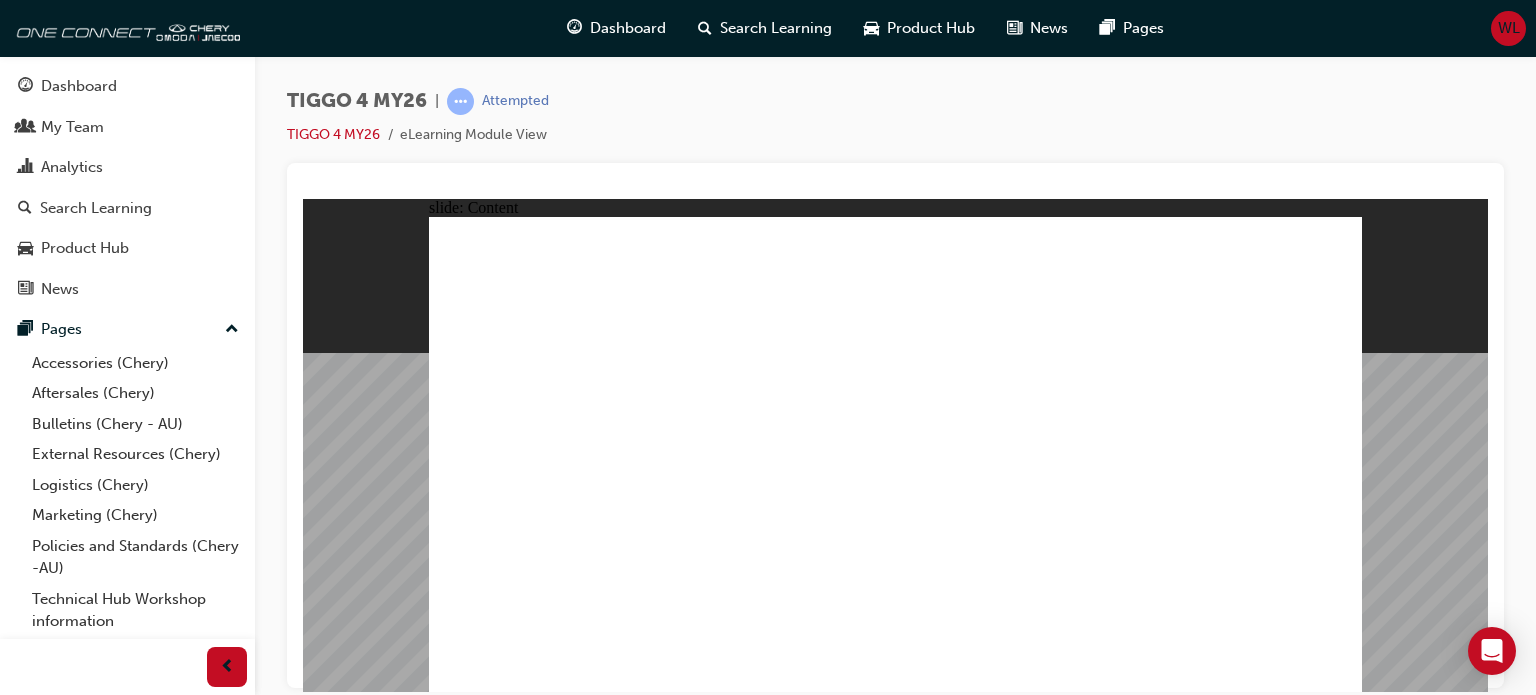 click 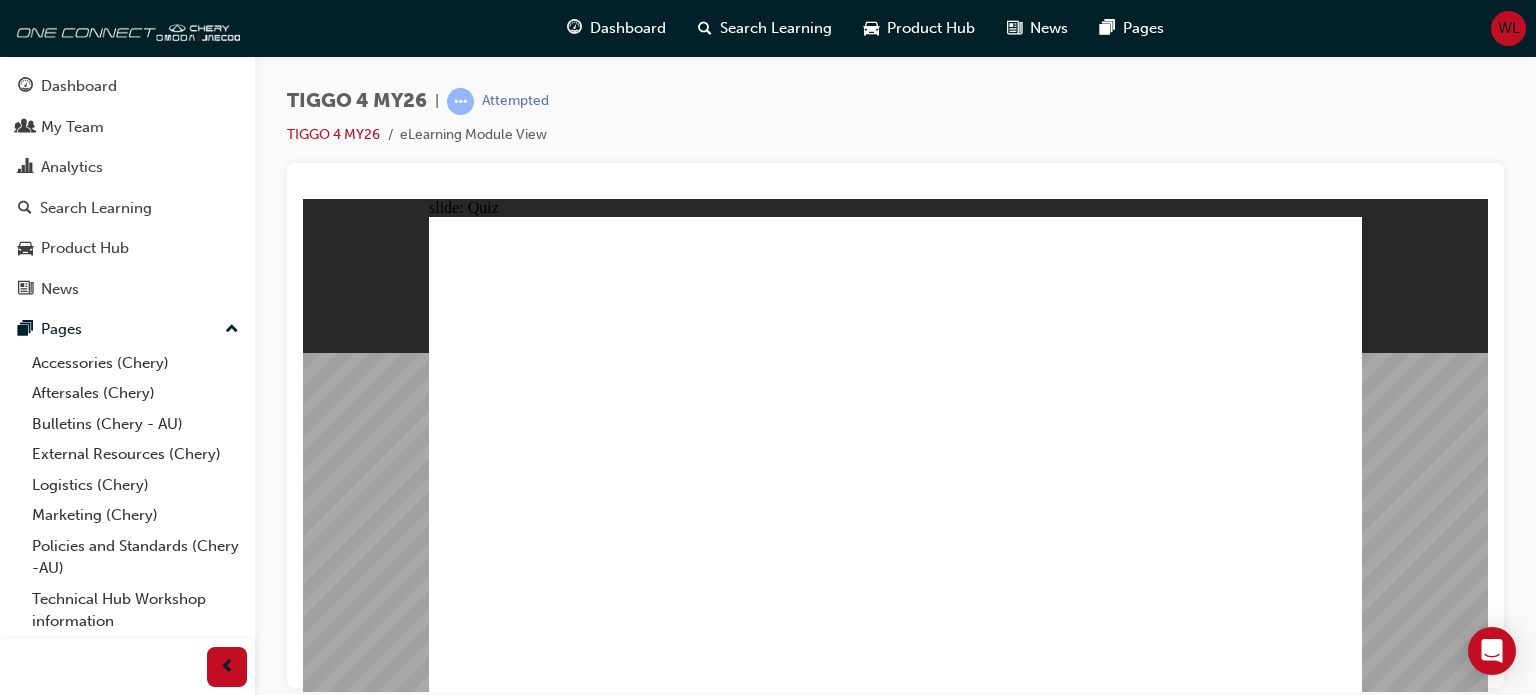 click 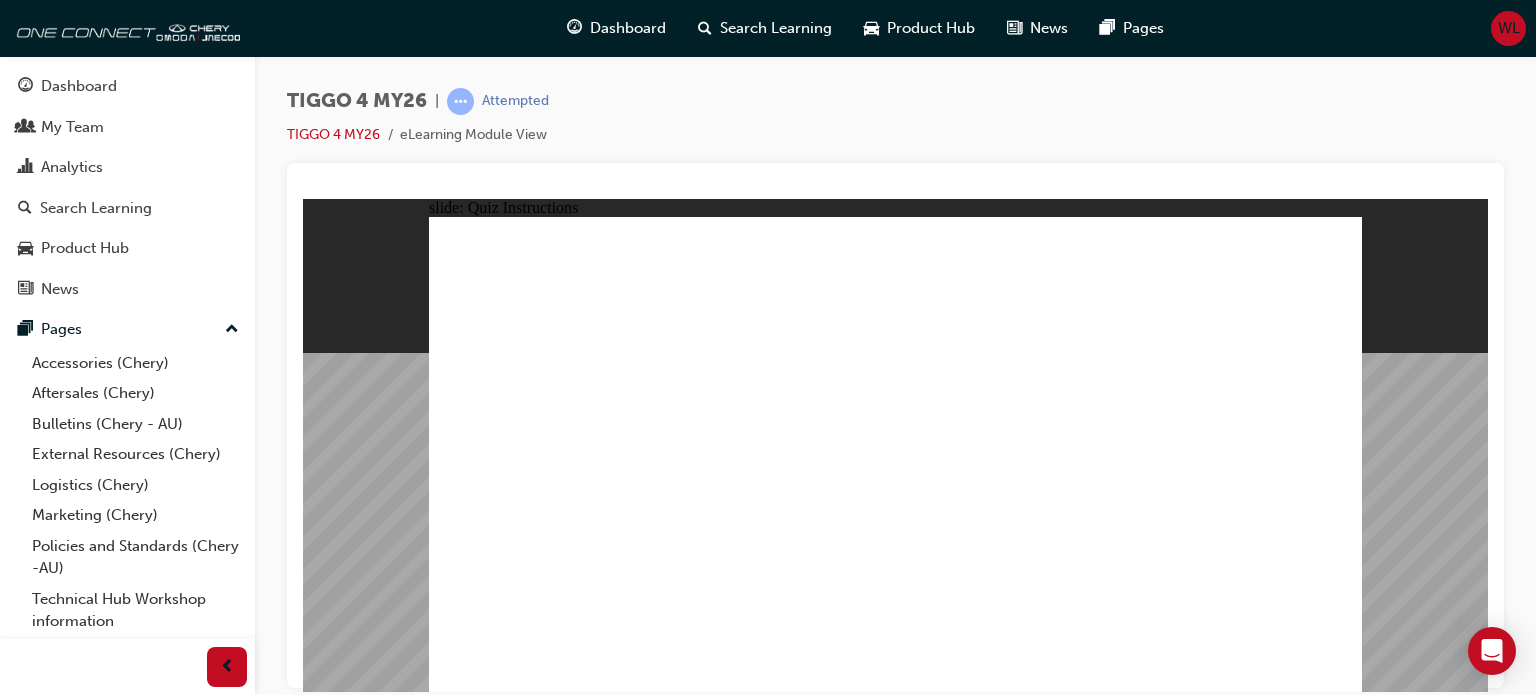 click 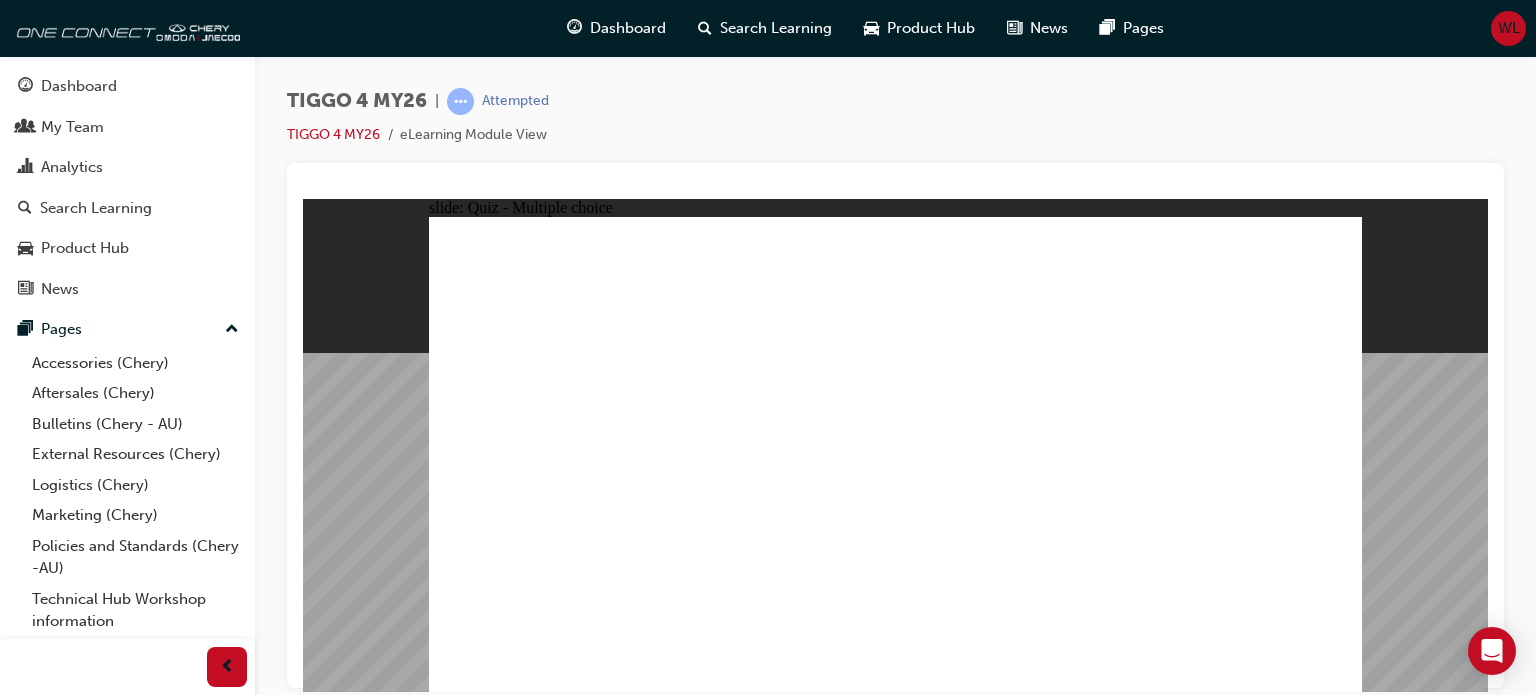 click 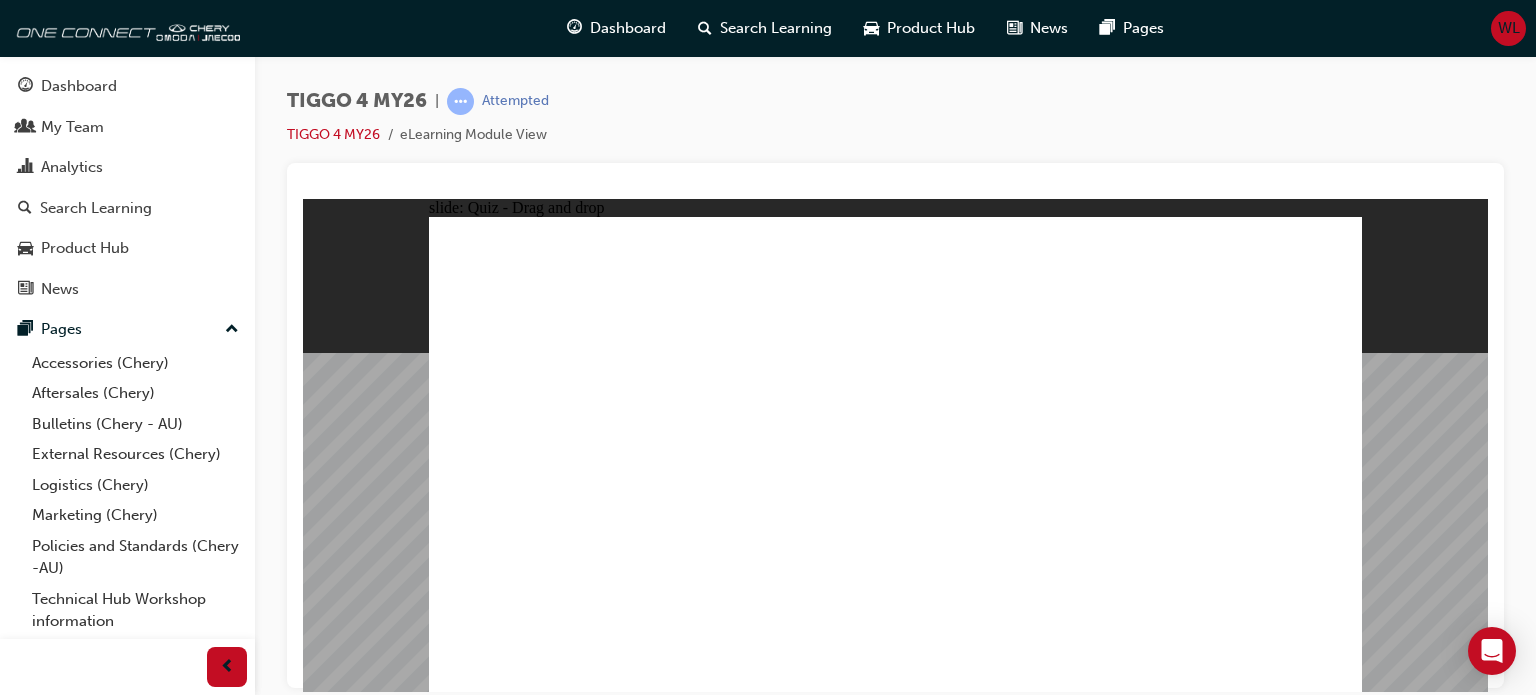 drag, startPoint x: 716, startPoint y: 369, endPoint x: 716, endPoint y: 557, distance: 188 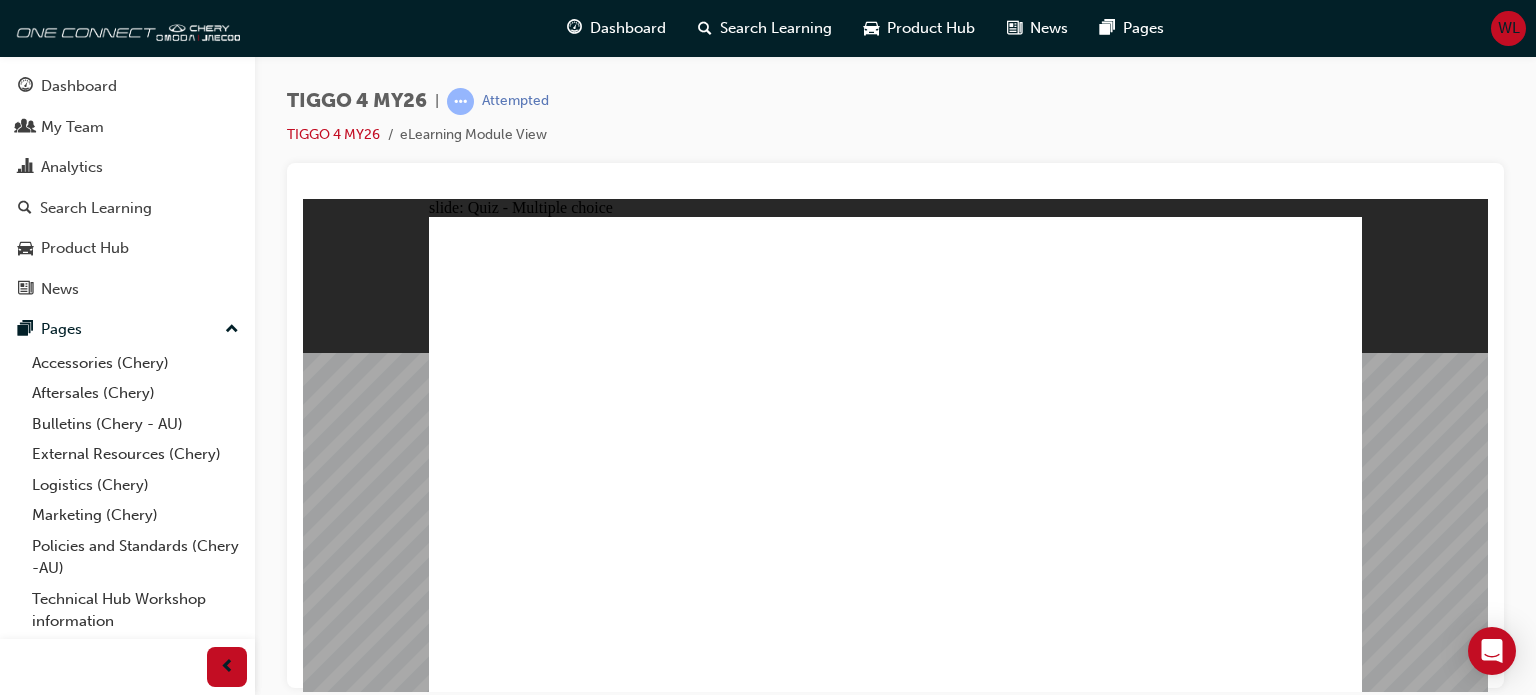 click 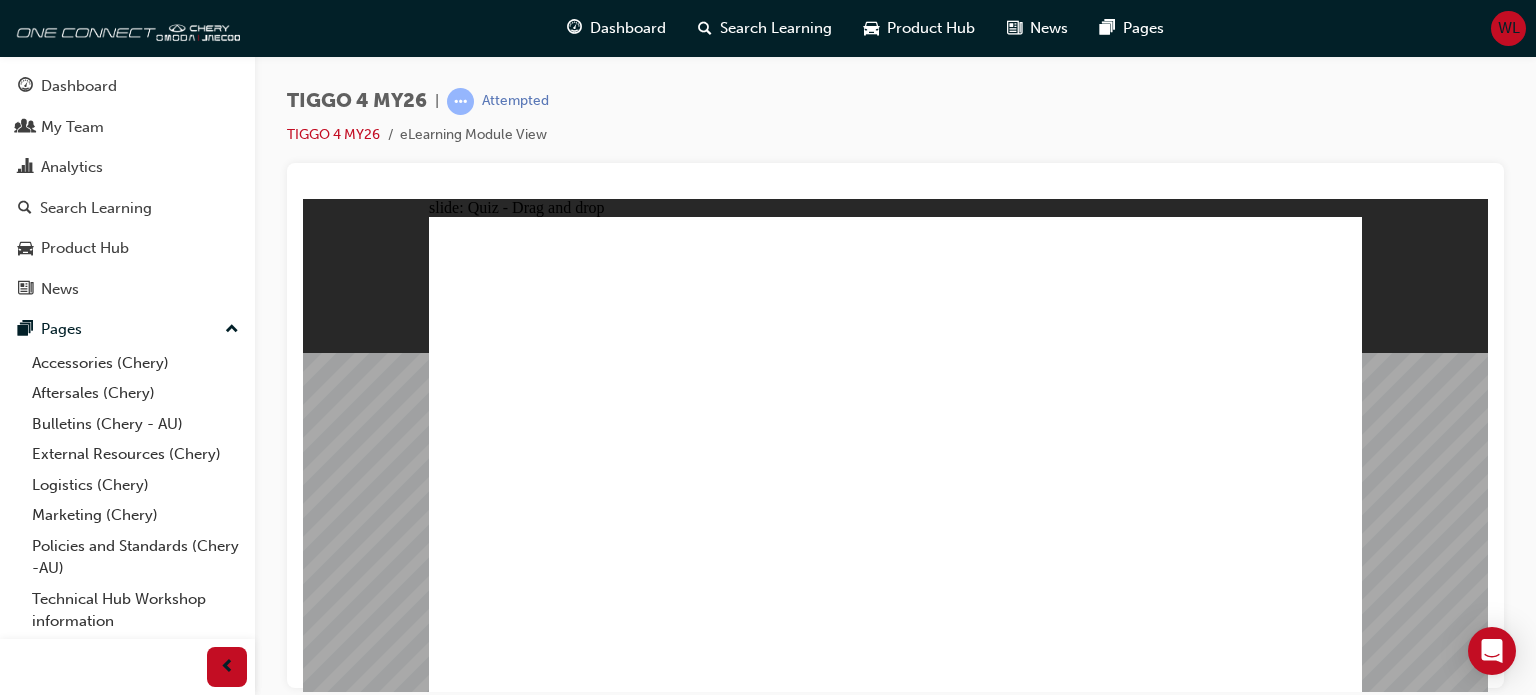 drag, startPoint x: 724, startPoint y: 509, endPoint x: 1192, endPoint y: 393, distance: 482.1618 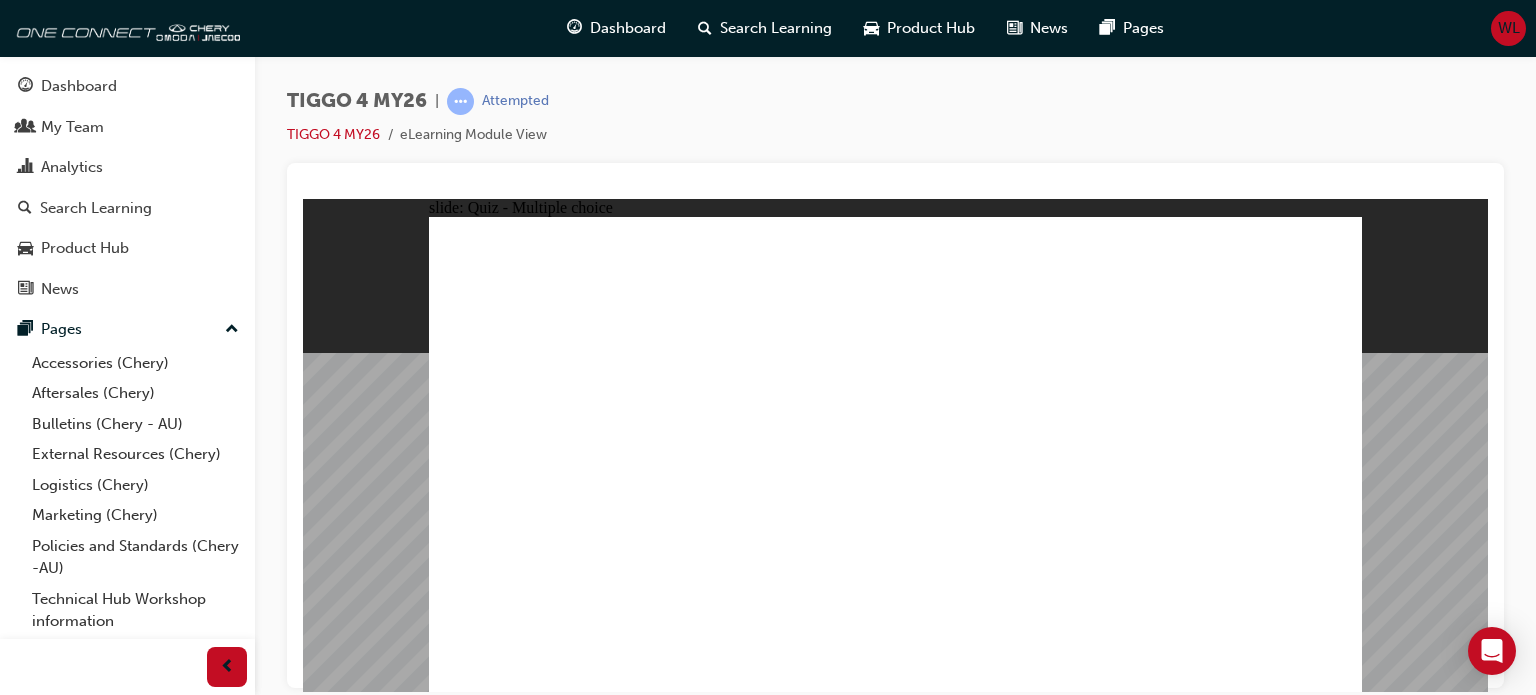 click 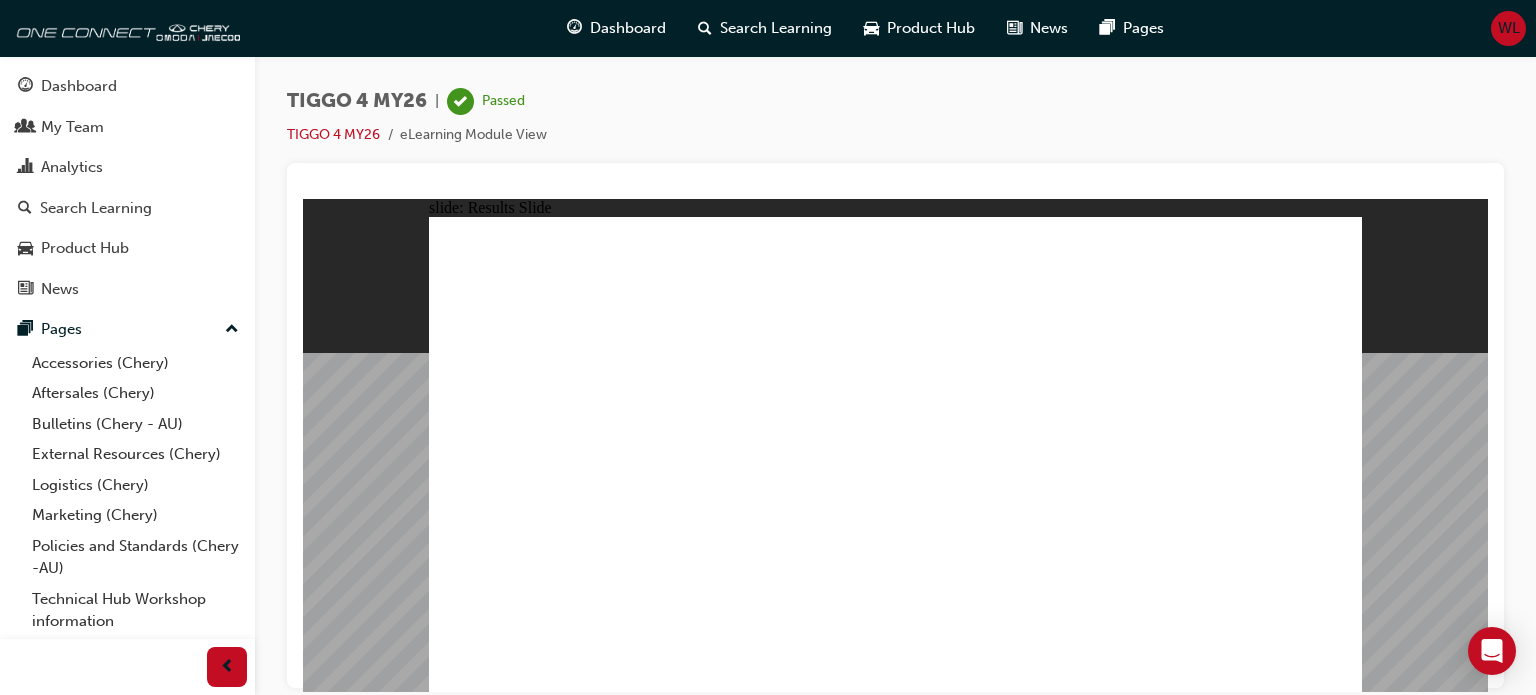 click 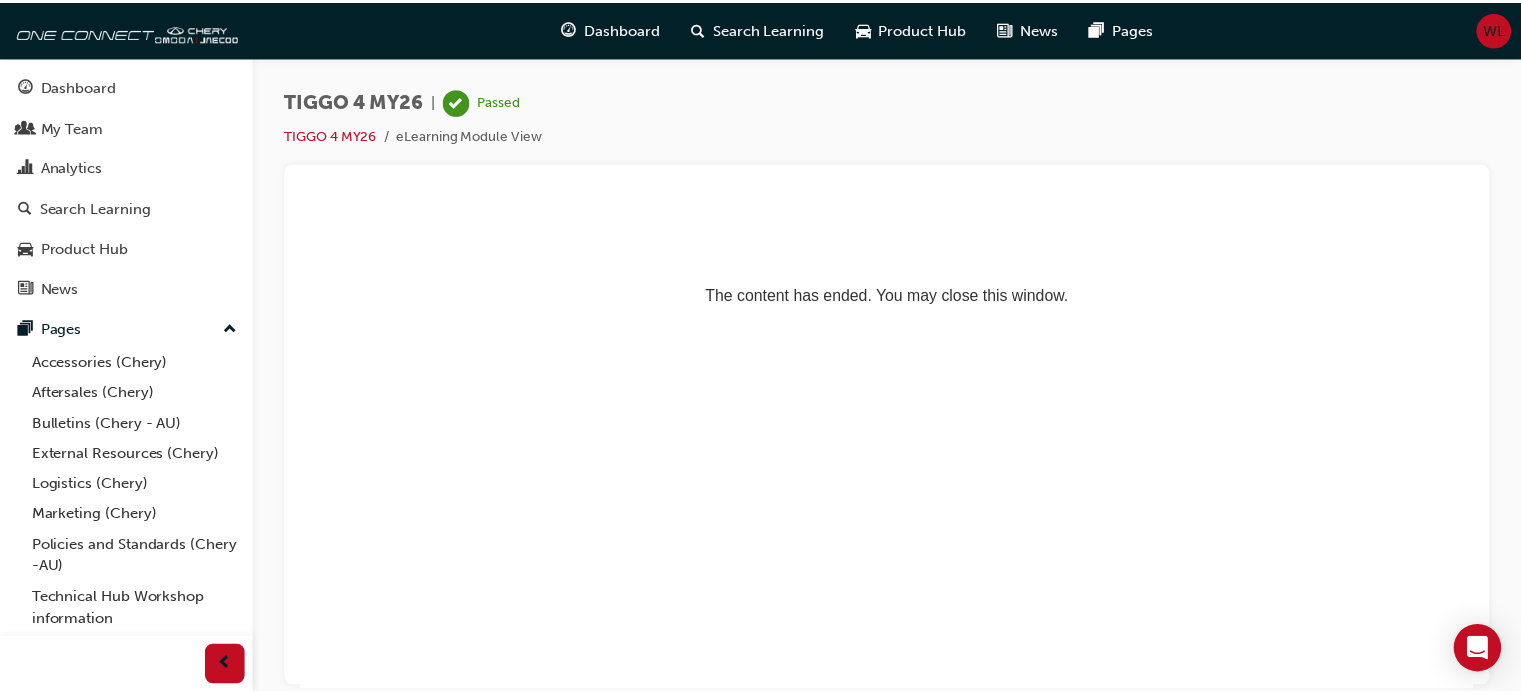 scroll, scrollTop: 0, scrollLeft: 0, axis: both 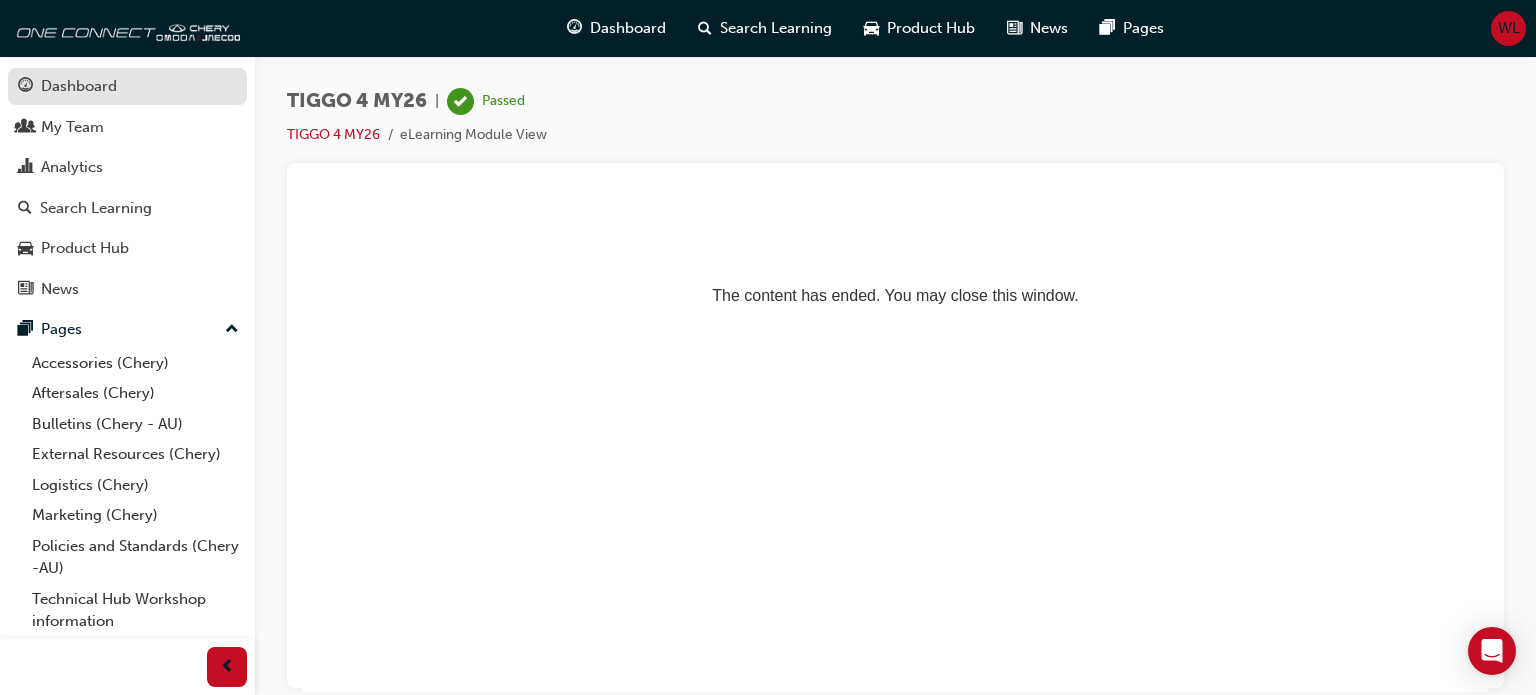 click on "Dashboard" at bounding box center (79, 86) 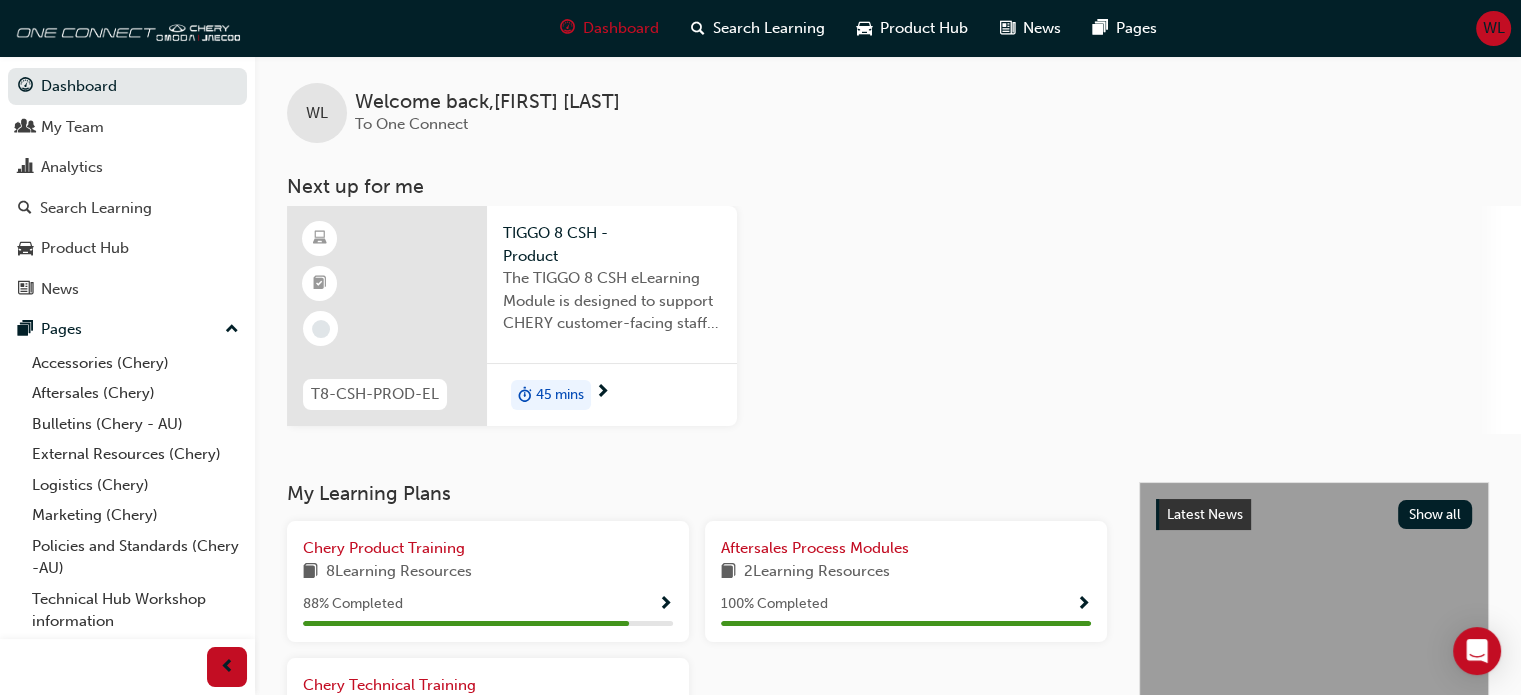scroll, scrollTop: 0, scrollLeft: 0, axis: both 